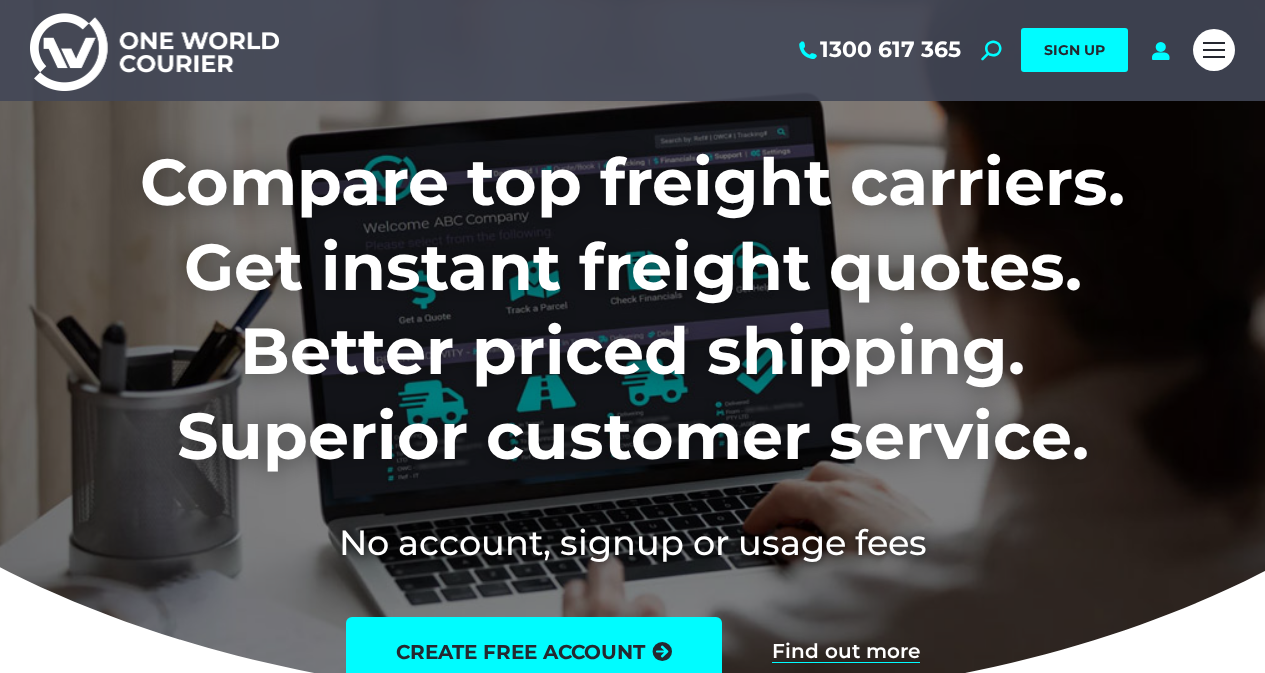 scroll, scrollTop: 0, scrollLeft: 0, axis: both 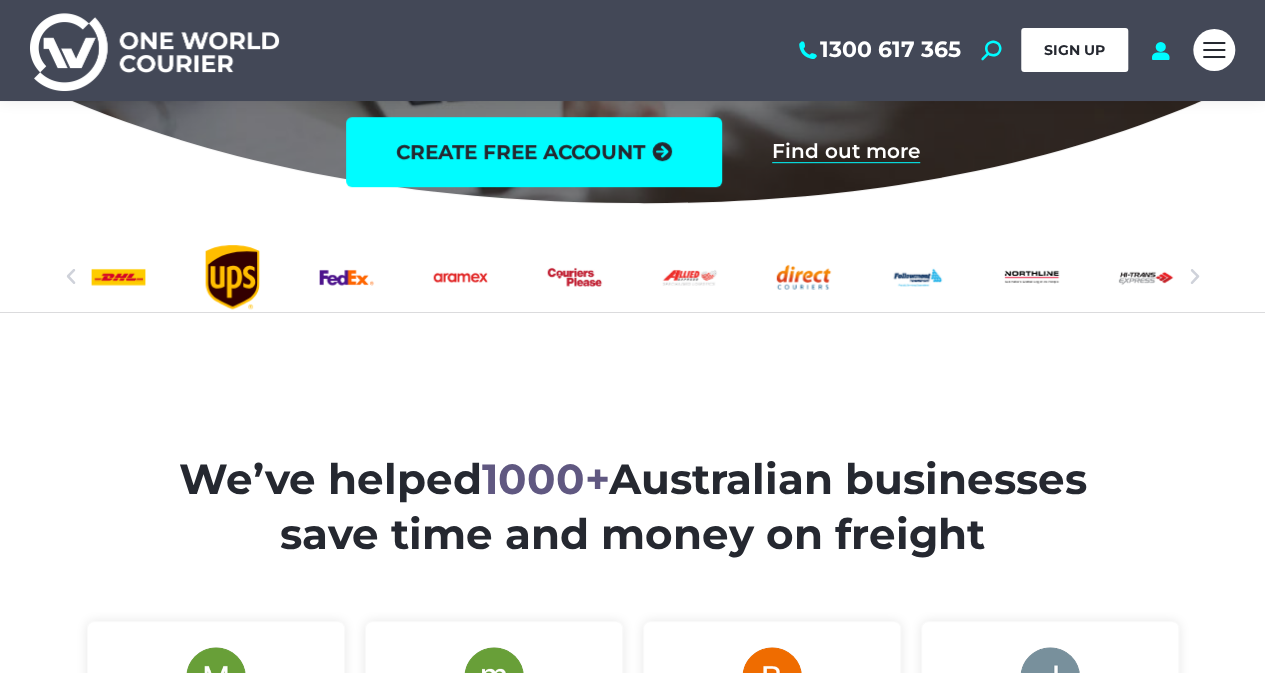 click on "SIGN UP" at bounding box center [1074, 50] 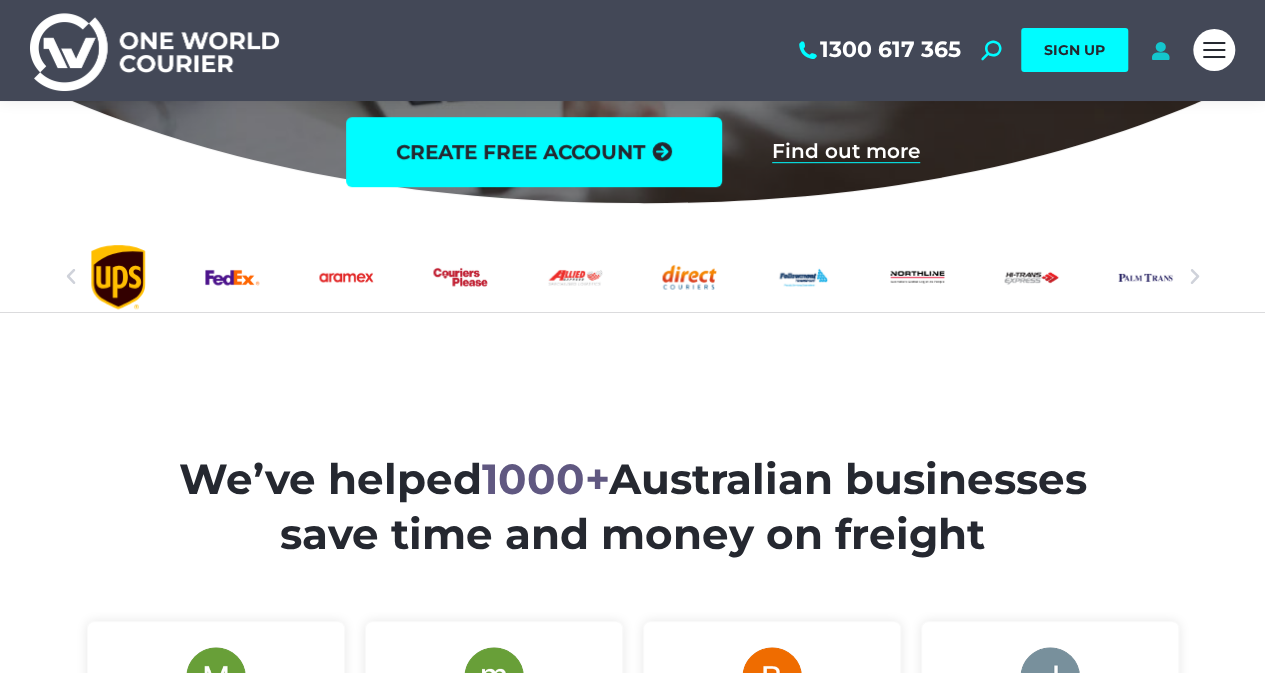 click at bounding box center [1160, 50] 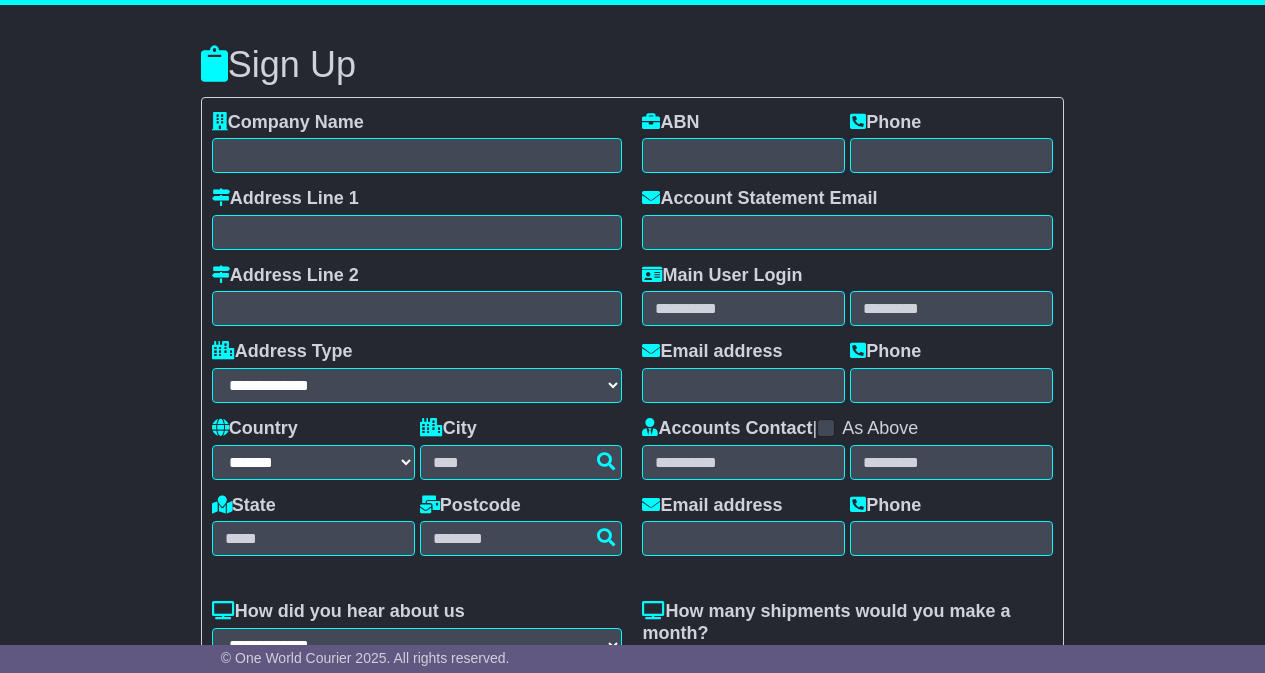 select on "**" 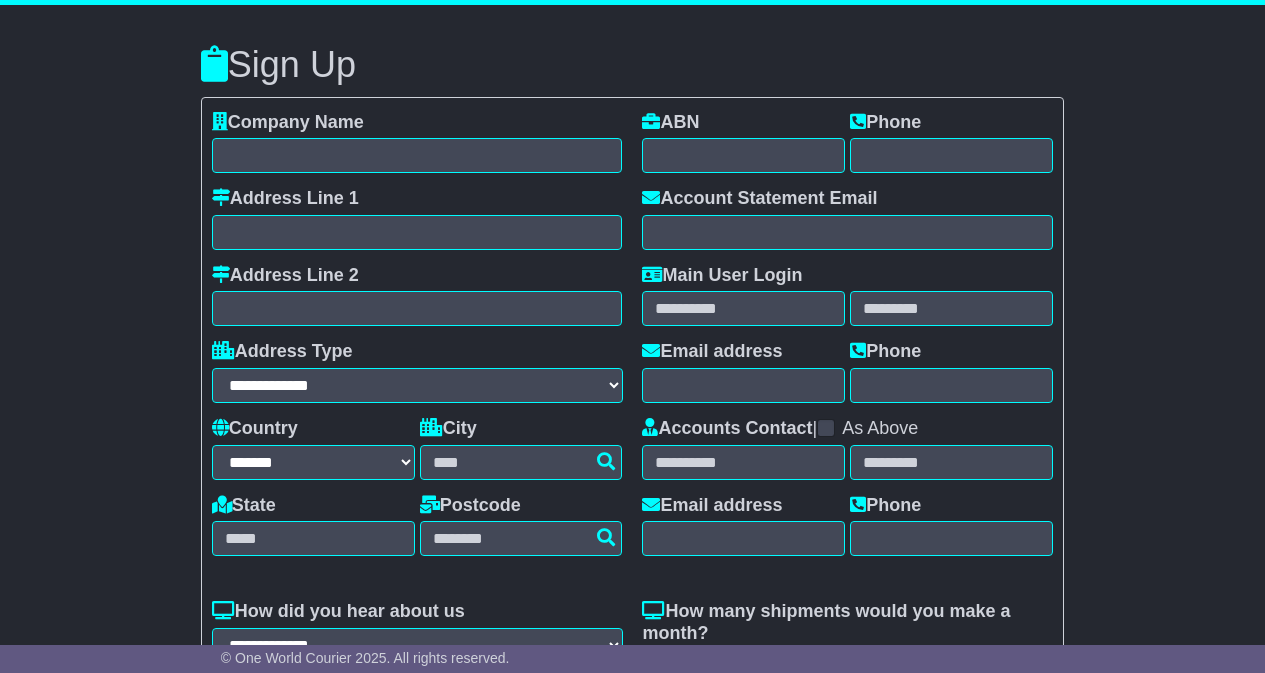 scroll, scrollTop: 0, scrollLeft: 0, axis: both 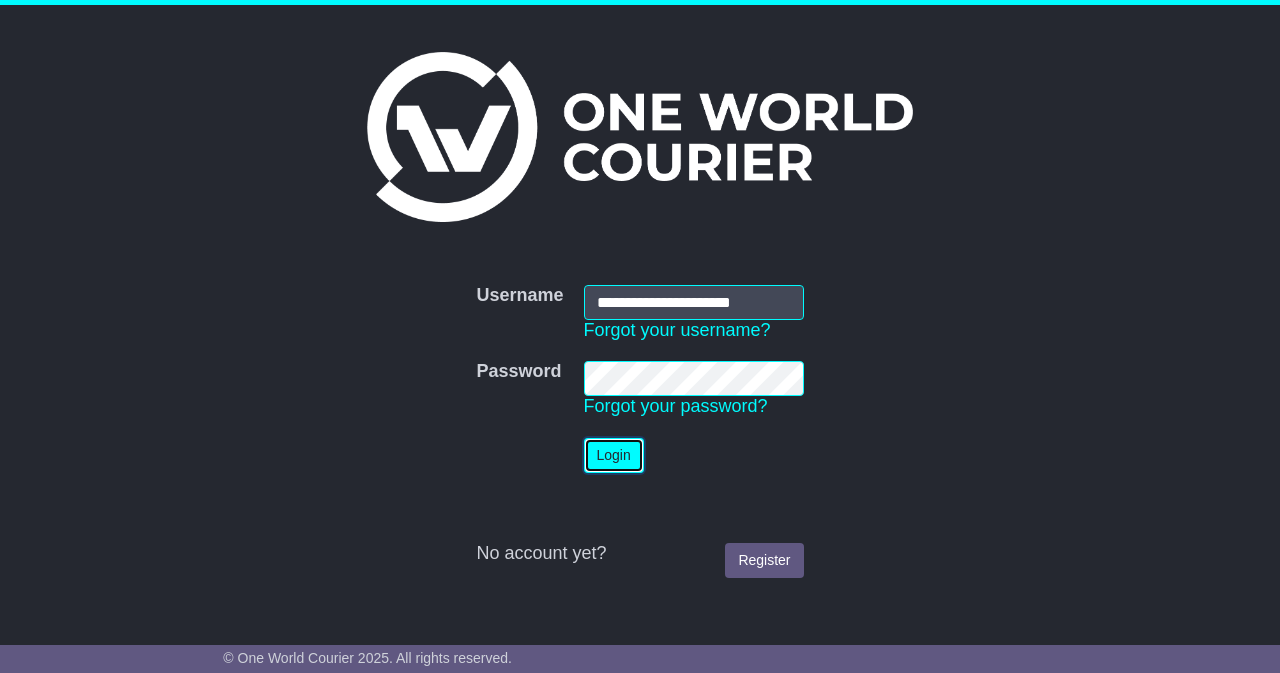 click on "Login" at bounding box center (614, 455) 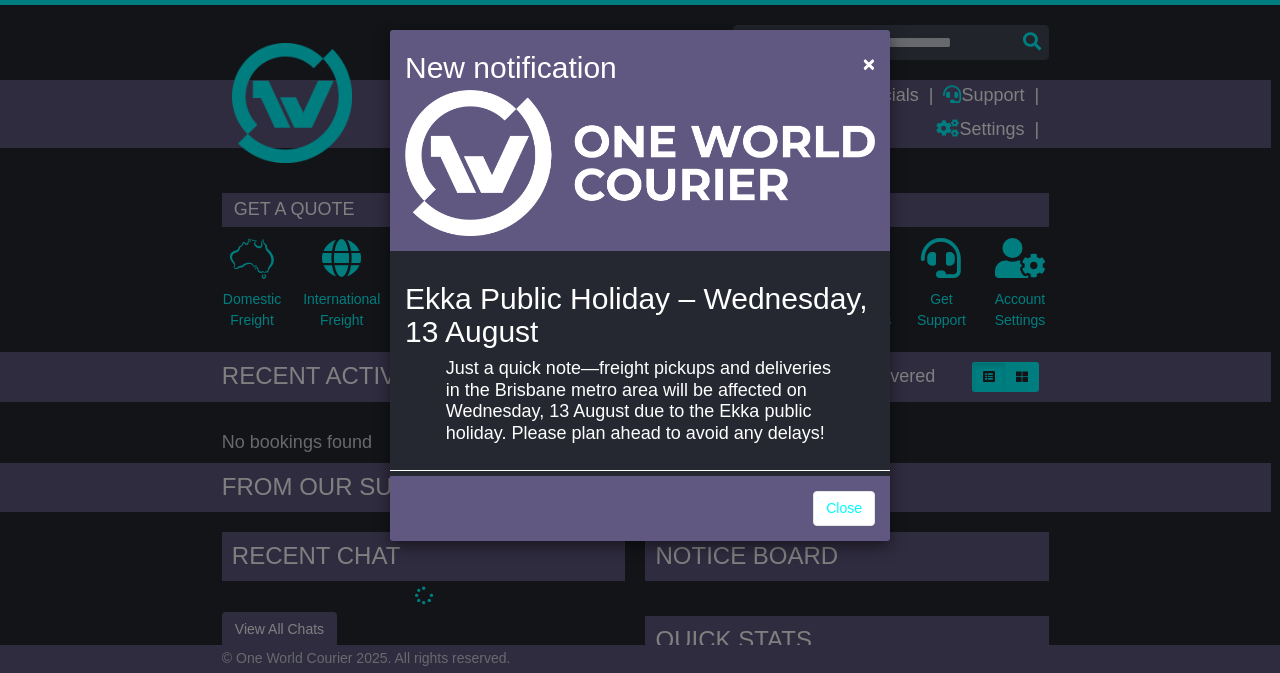 scroll, scrollTop: 0, scrollLeft: 0, axis: both 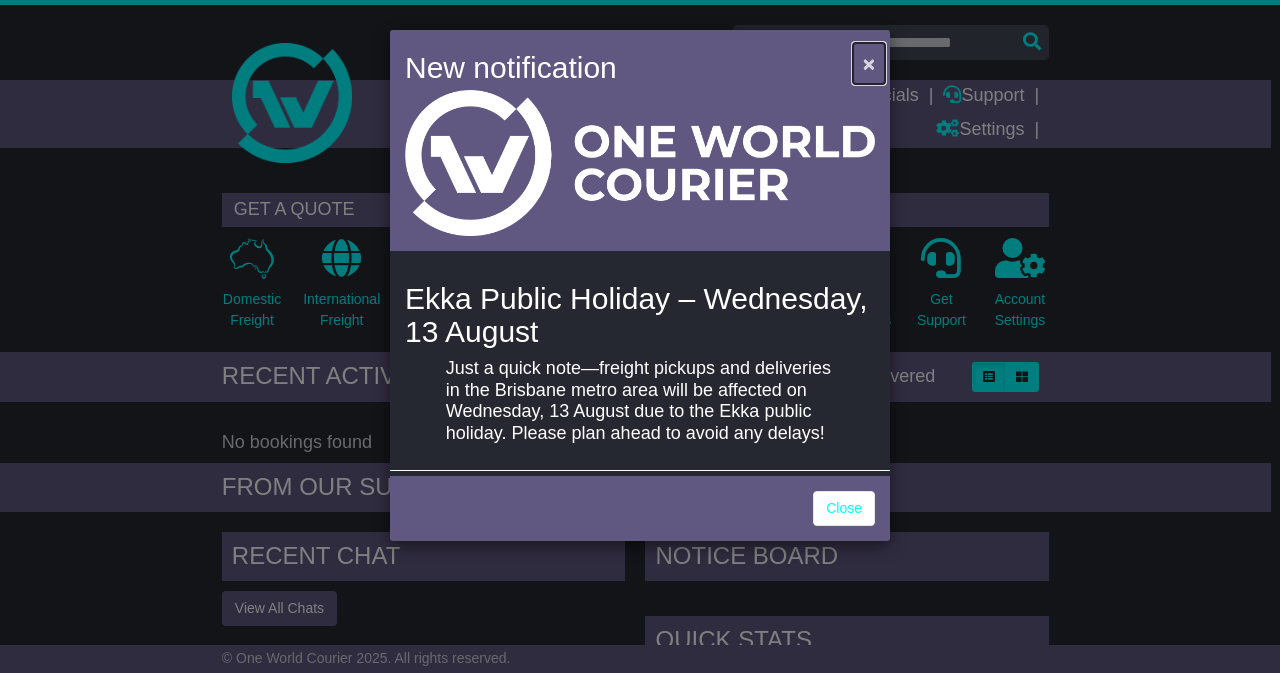 click on "×" at bounding box center (869, 63) 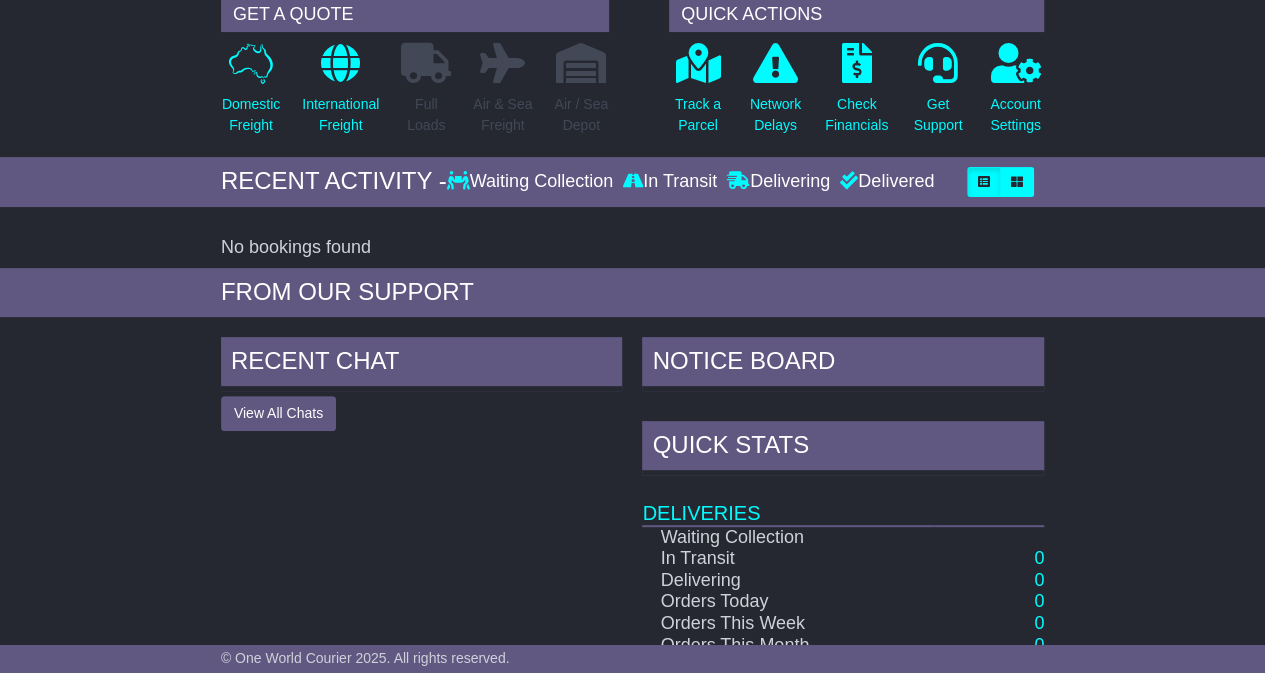 scroll, scrollTop: 200, scrollLeft: 0, axis: vertical 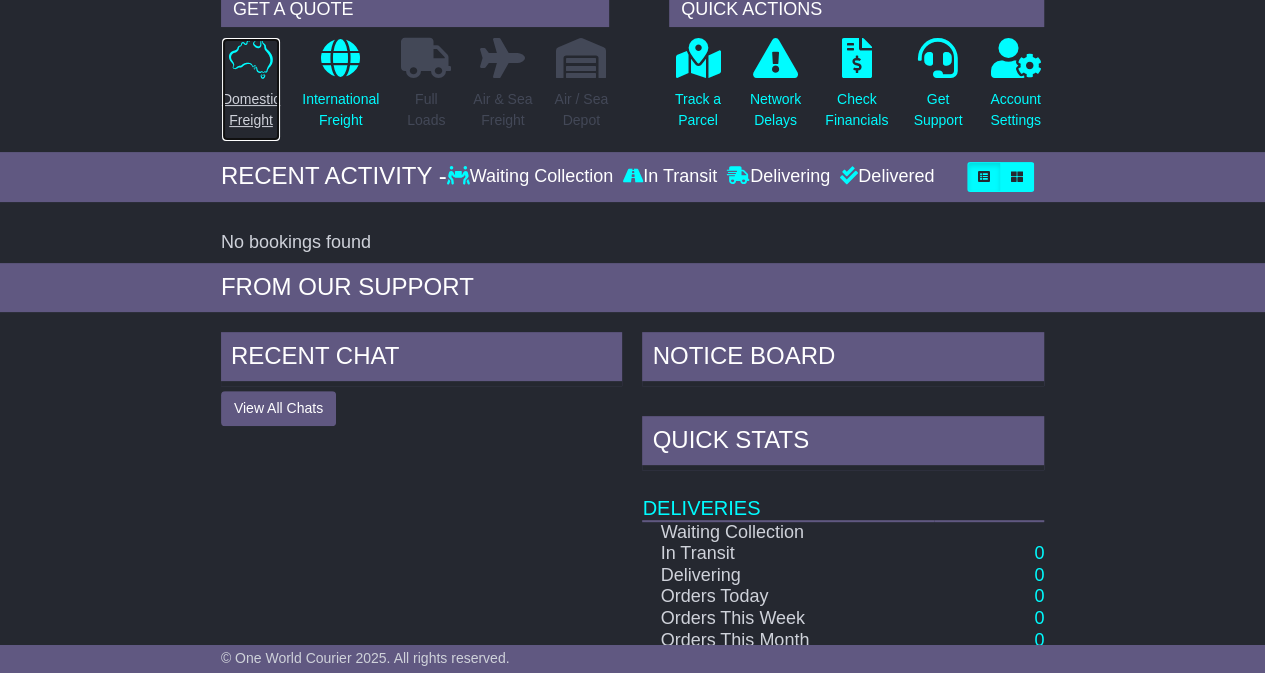 click on "Domestic Freight" at bounding box center [251, 110] 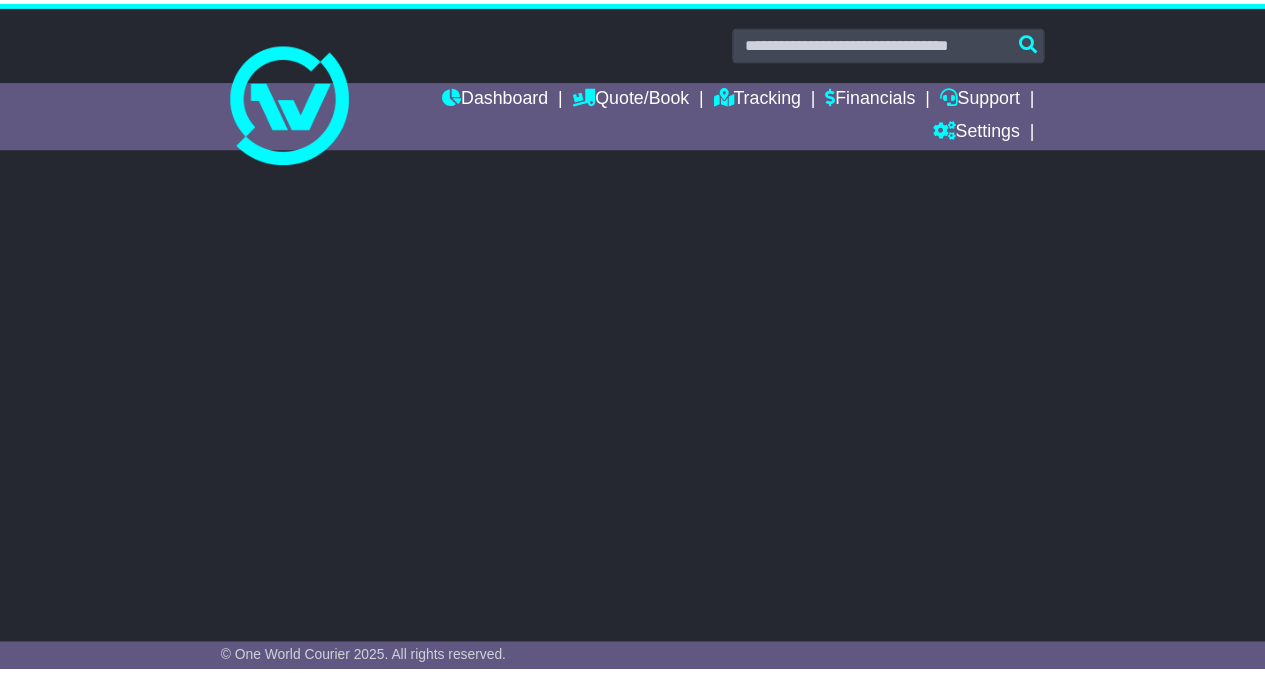 scroll, scrollTop: 0, scrollLeft: 0, axis: both 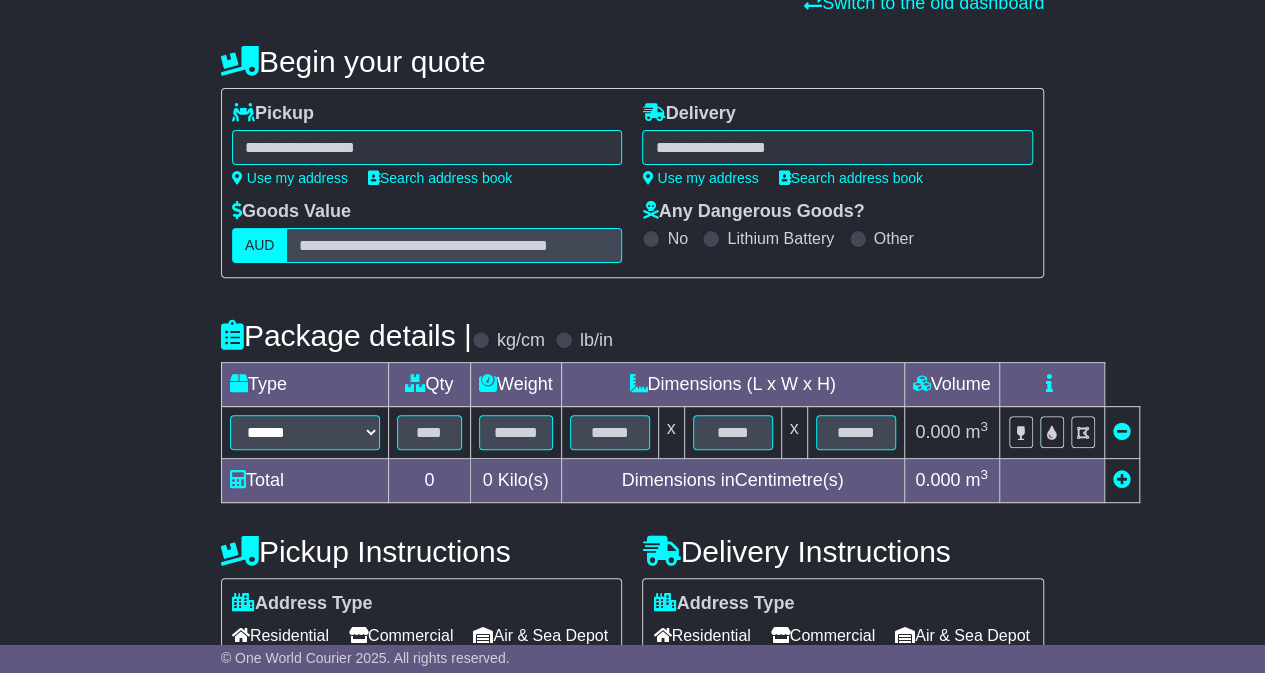 click at bounding box center (427, 147) 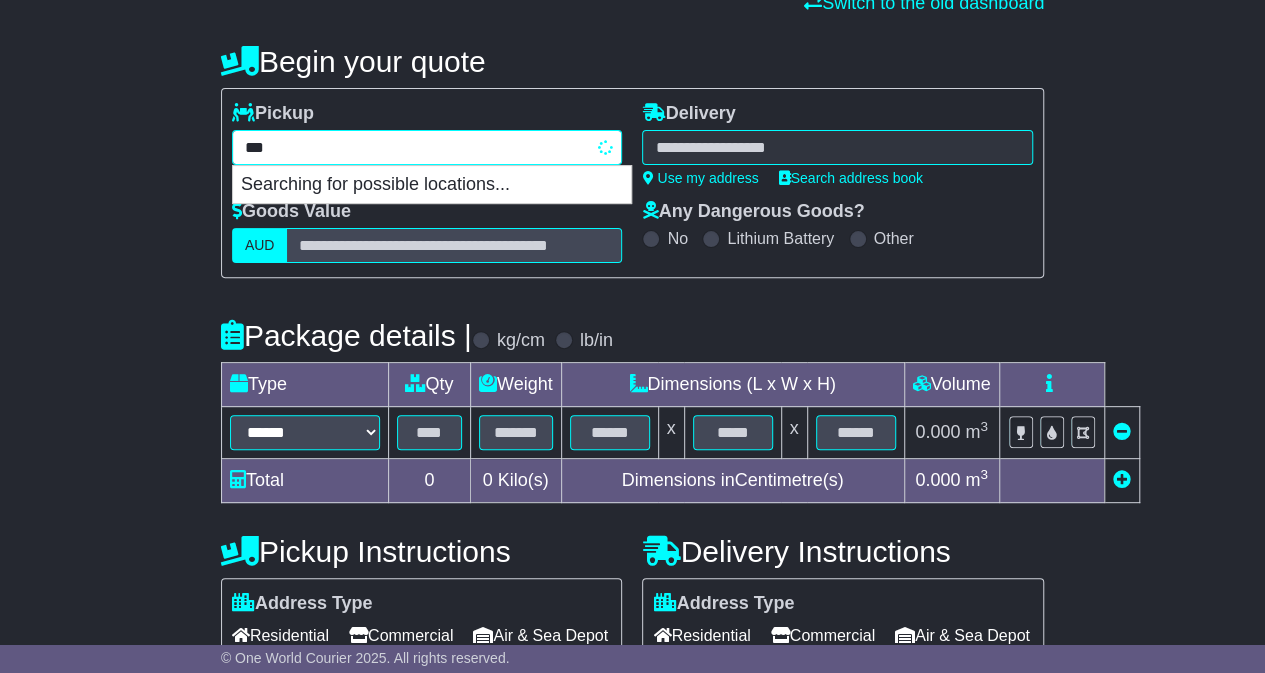 type on "****" 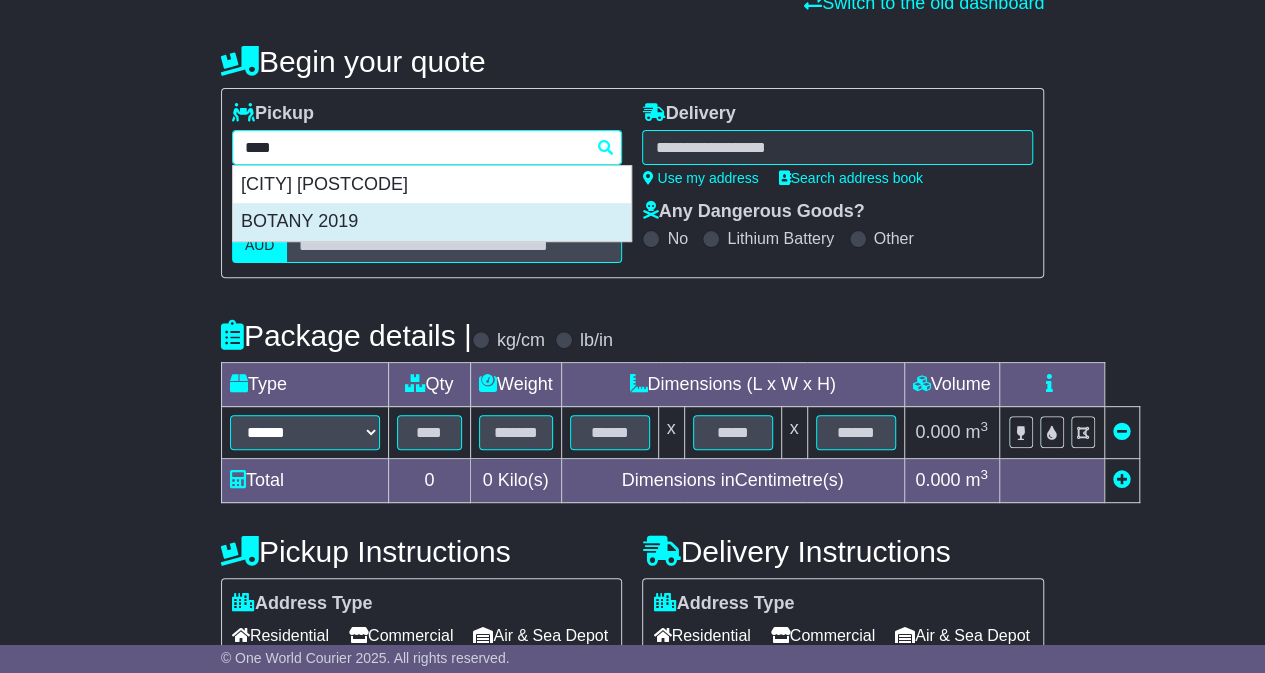 click on "BOTANY 2019" at bounding box center (432, 222) 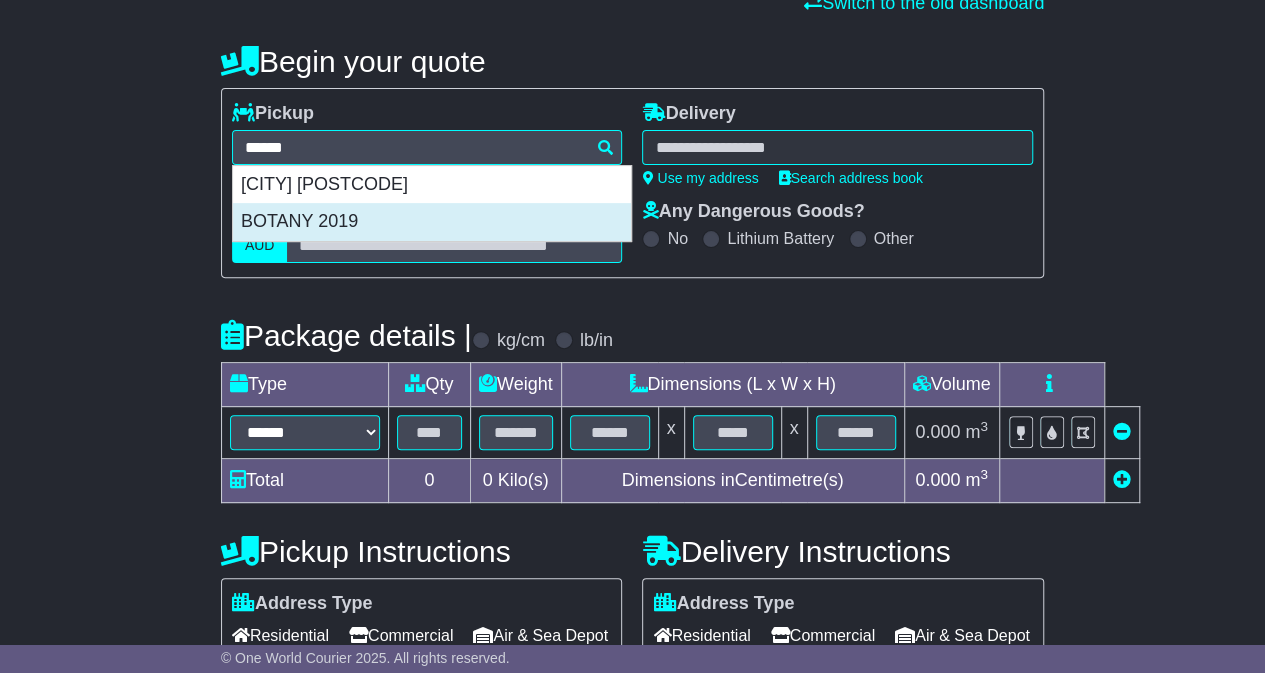 type on "**********" 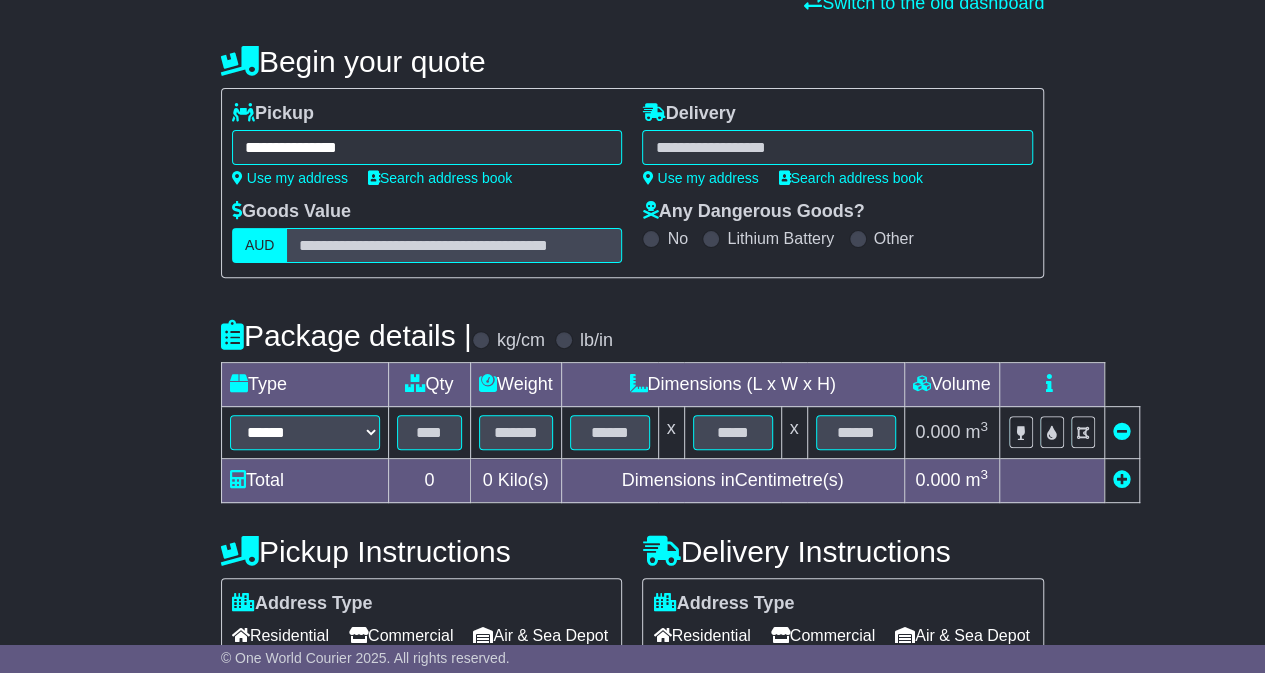 click at bounding box center (837, 147) 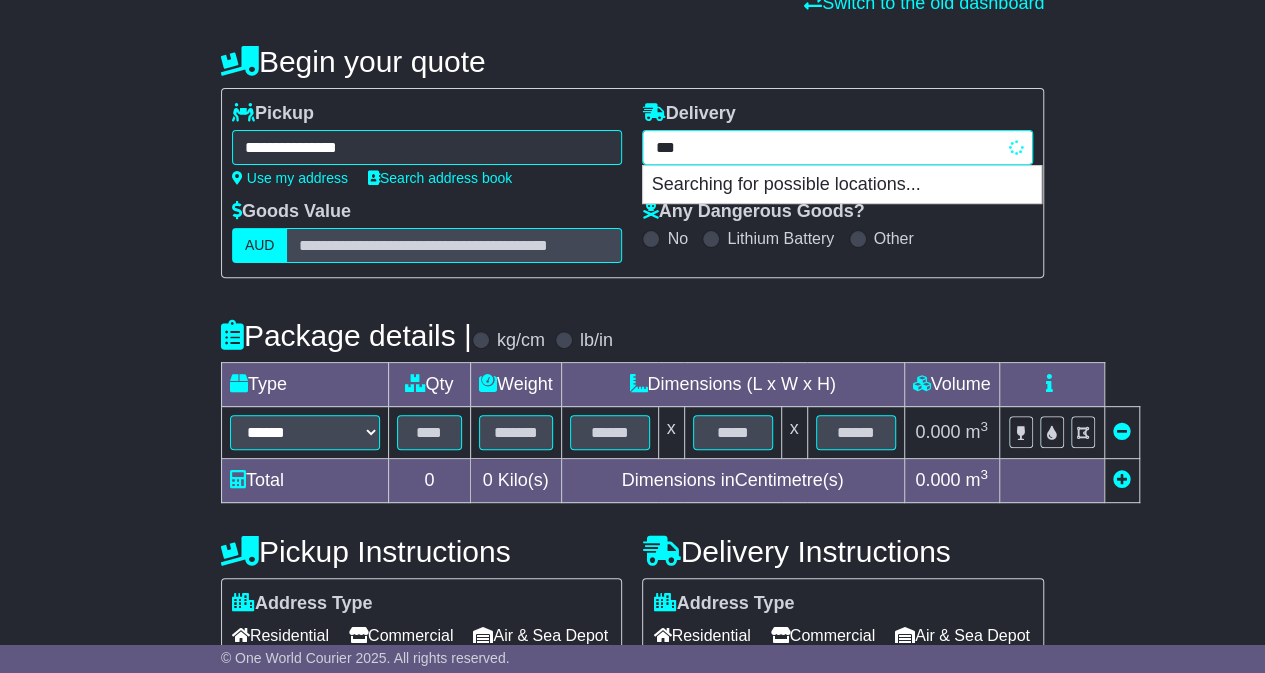 type on "****" 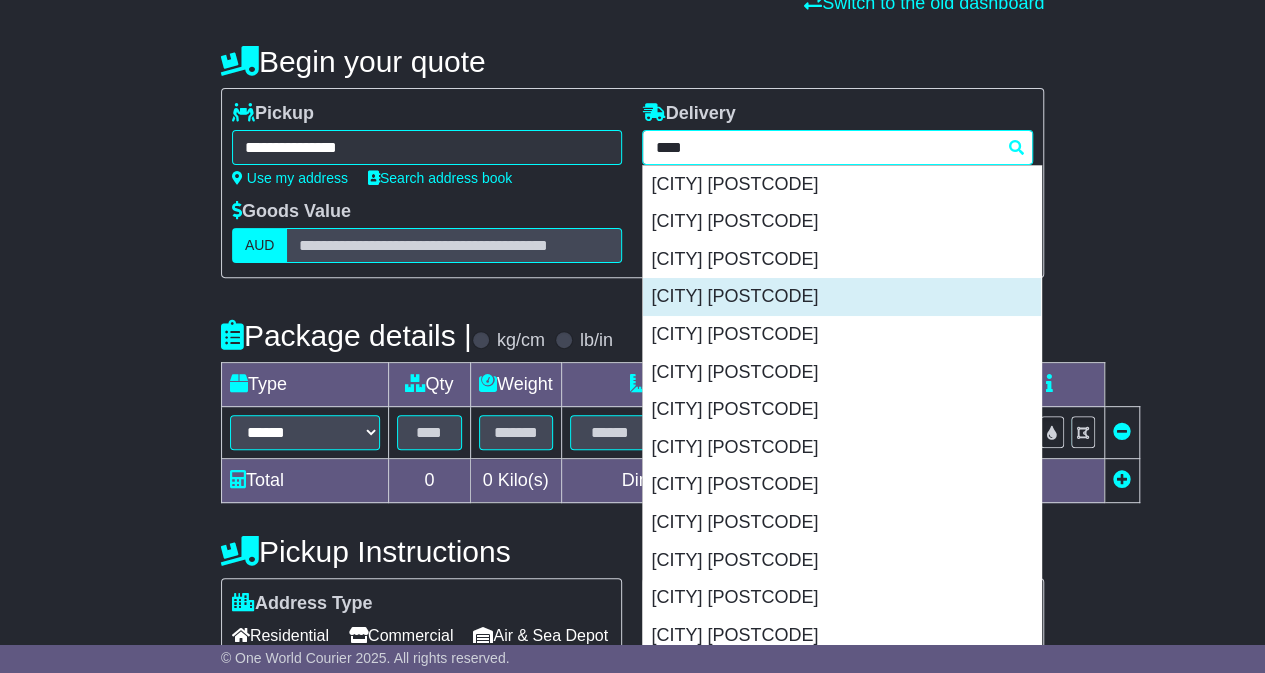 click on "GRIFFITH 2680" at bounding box center [842, 297] 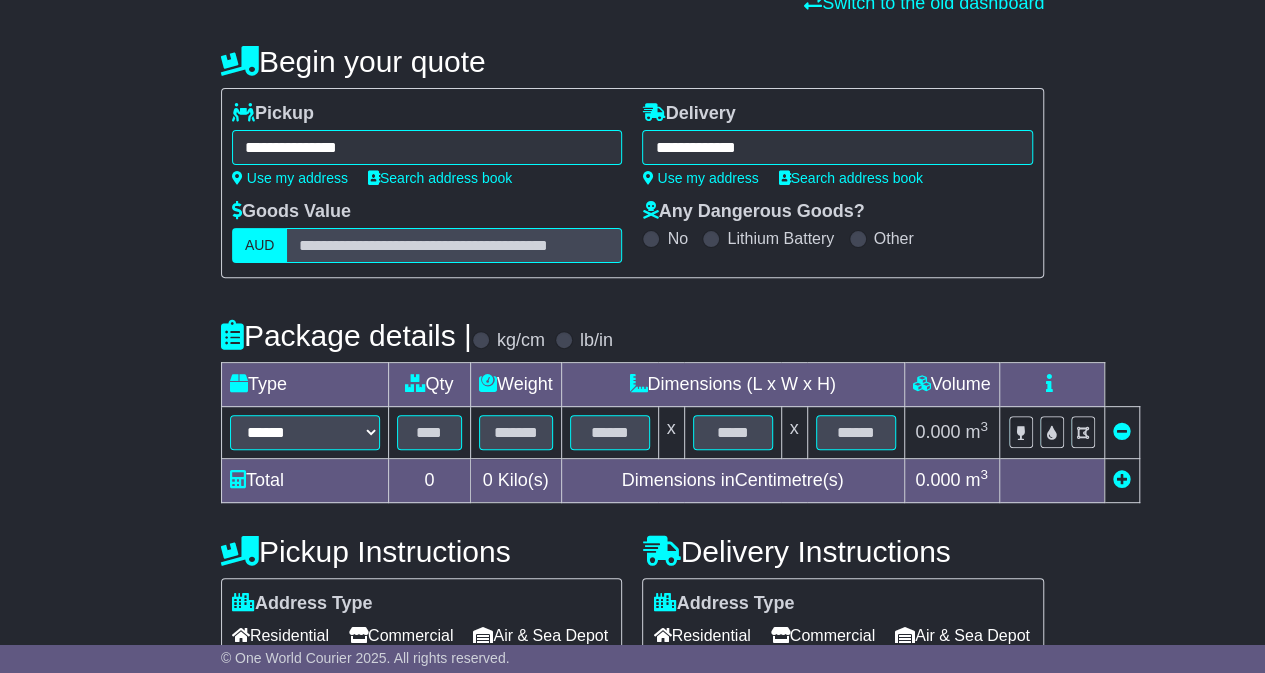 type on "**********" 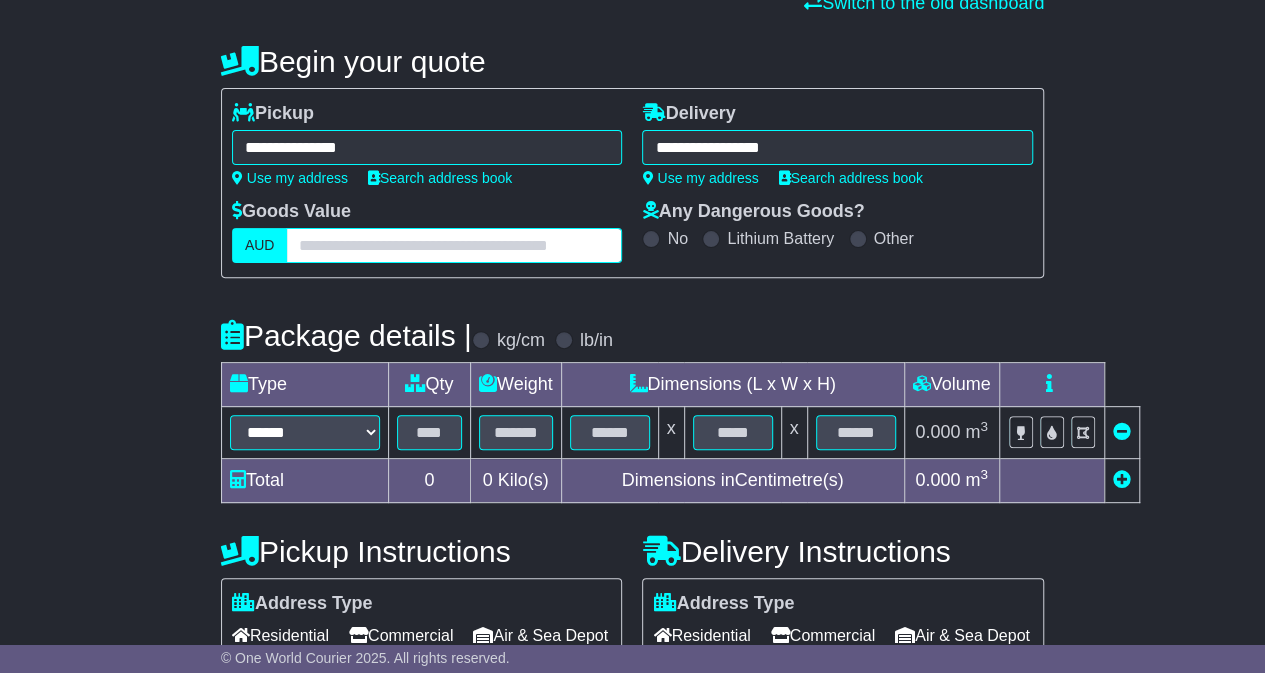 click at bounding box center [454, 245] 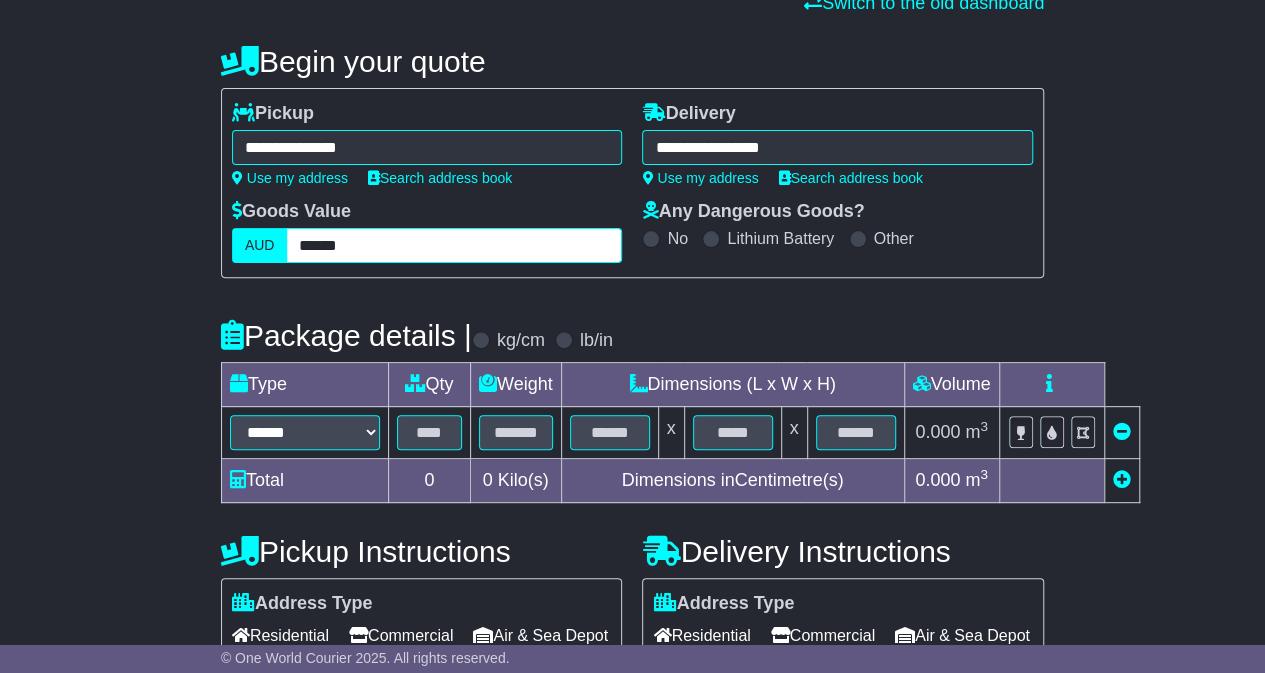 type on "******" 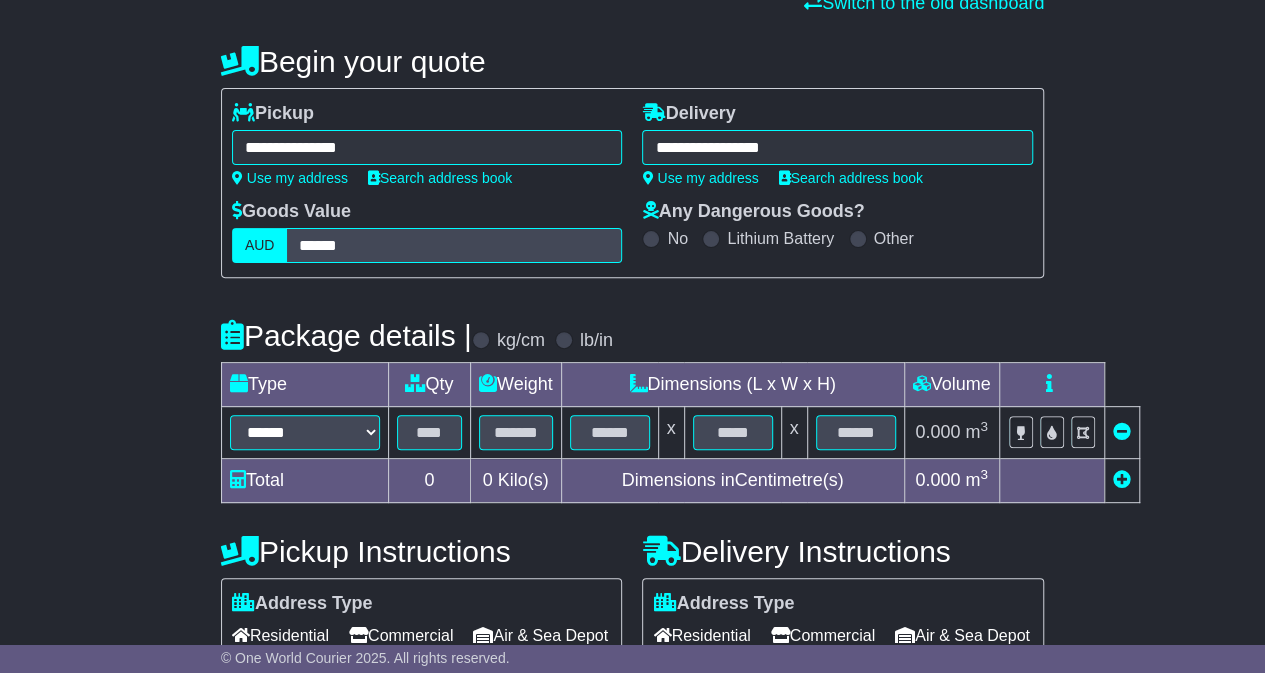 click on "**********" at bounding box center (632, 405) 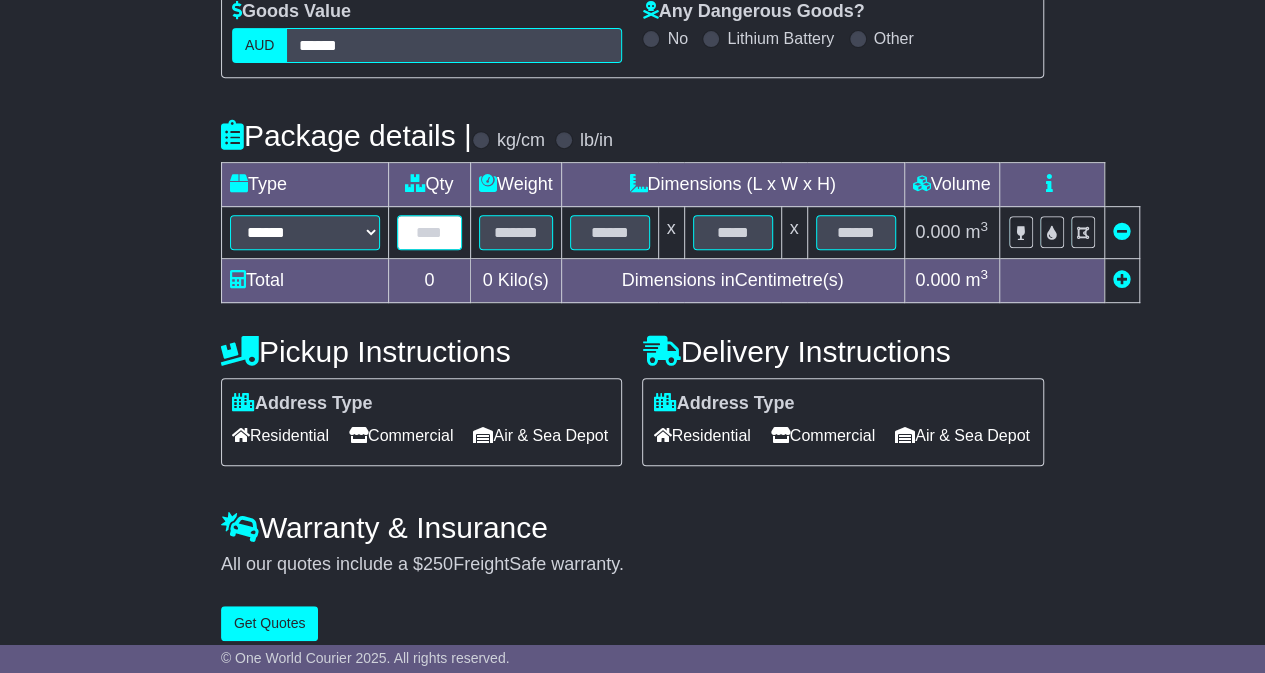 click at bounding box center [429, 232] 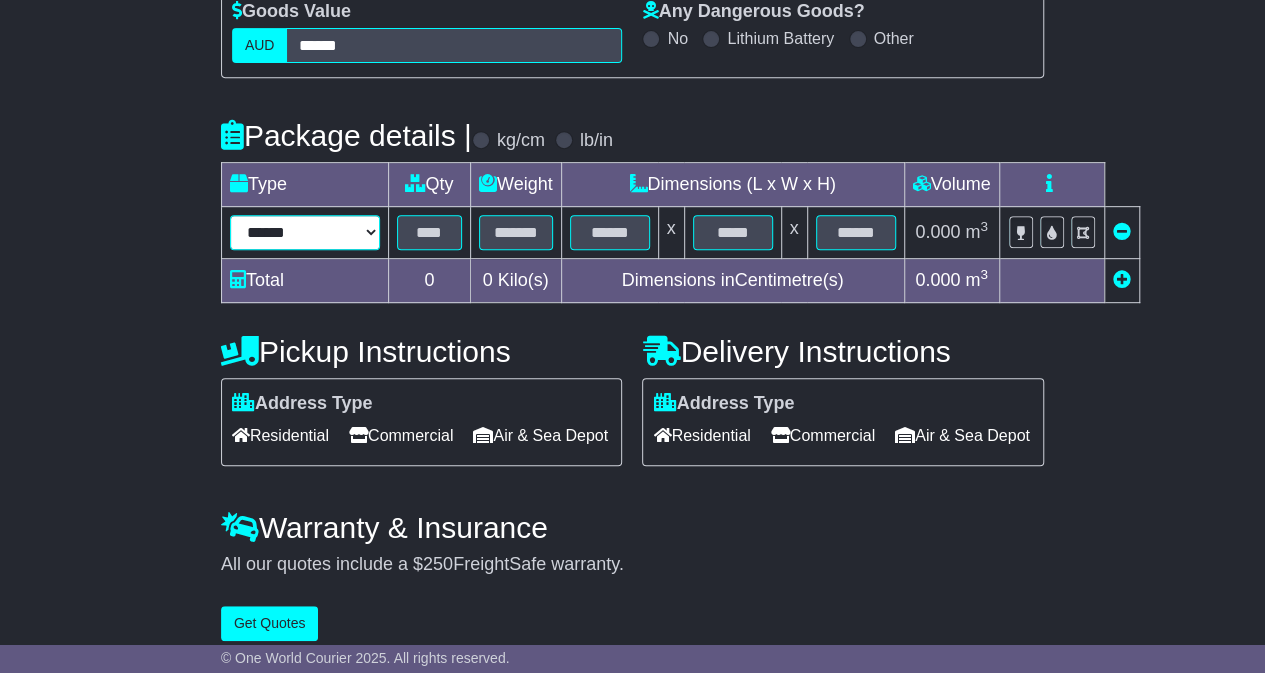 click on "****** ****** *** ******** ***** **** **** ****** *** *******" at bounding box center [305, 232] 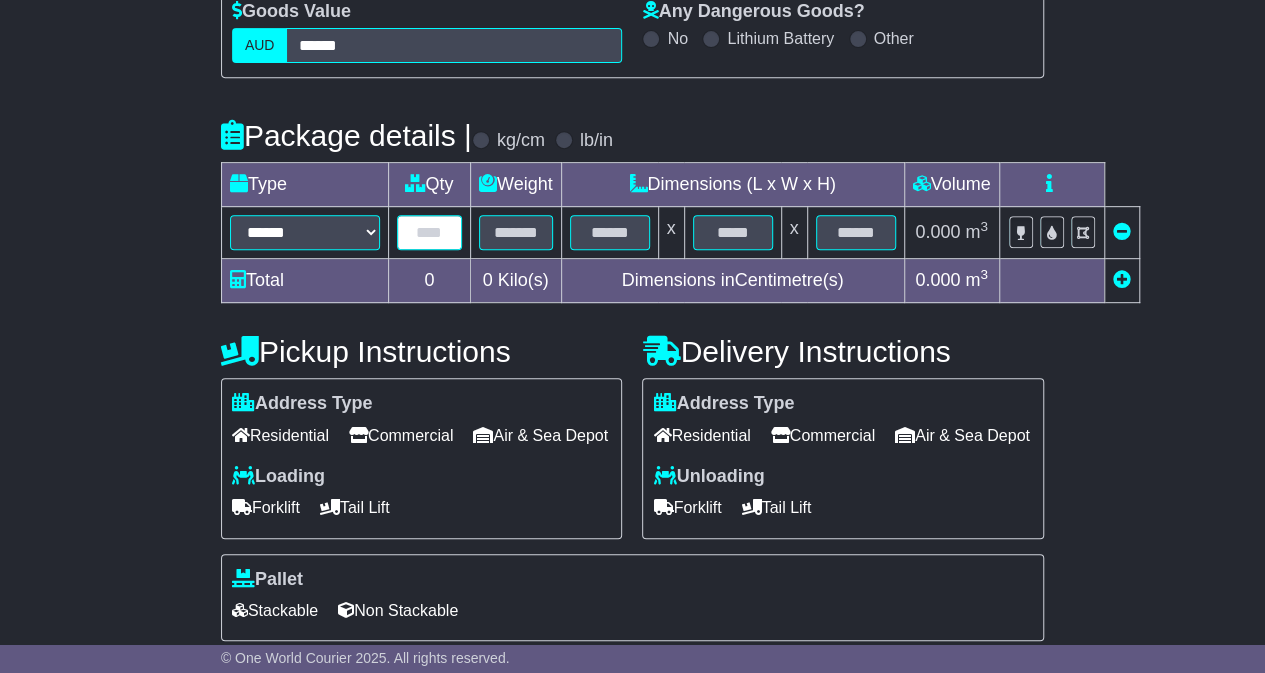 click at bounding box center (429, 232) 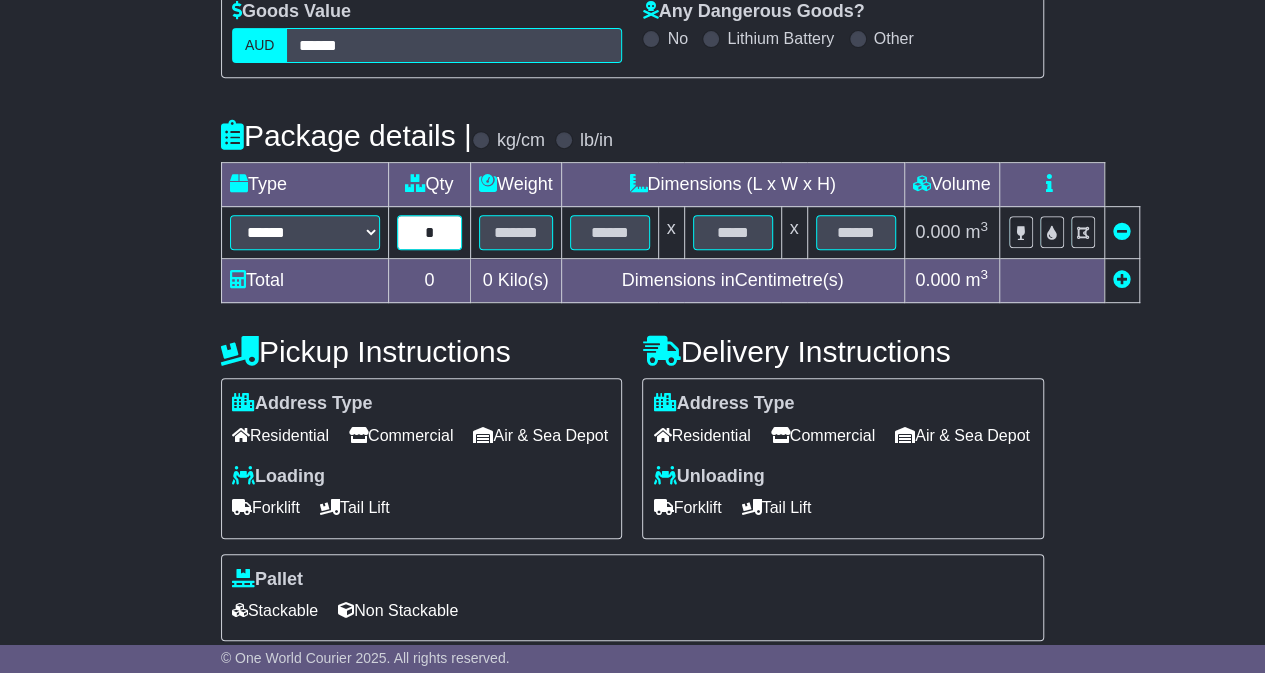 type on "*" 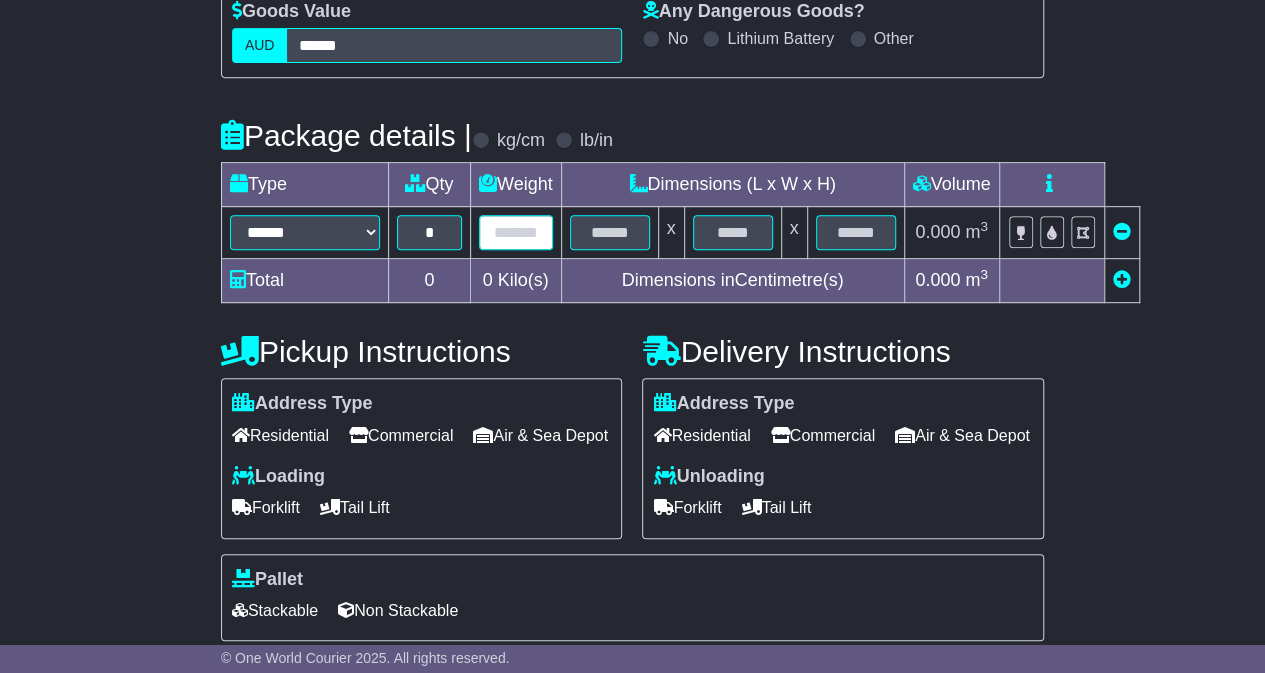 click at bounding box center (516, 232) 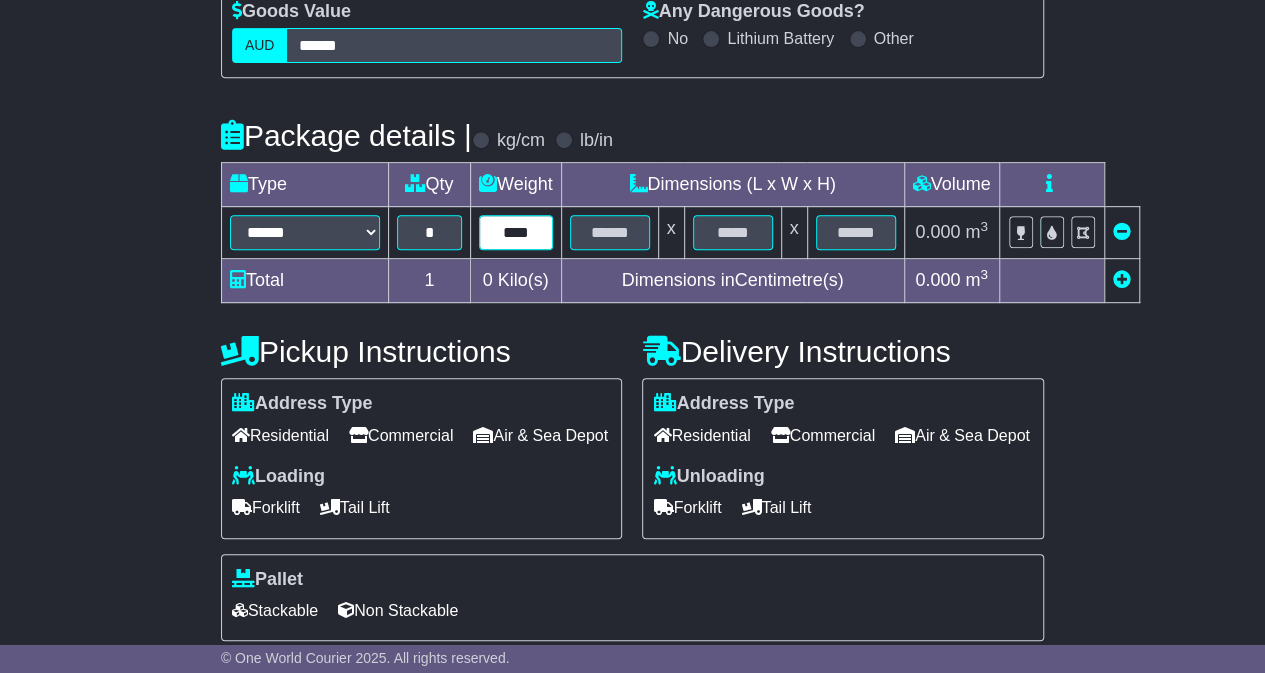 type on "****" 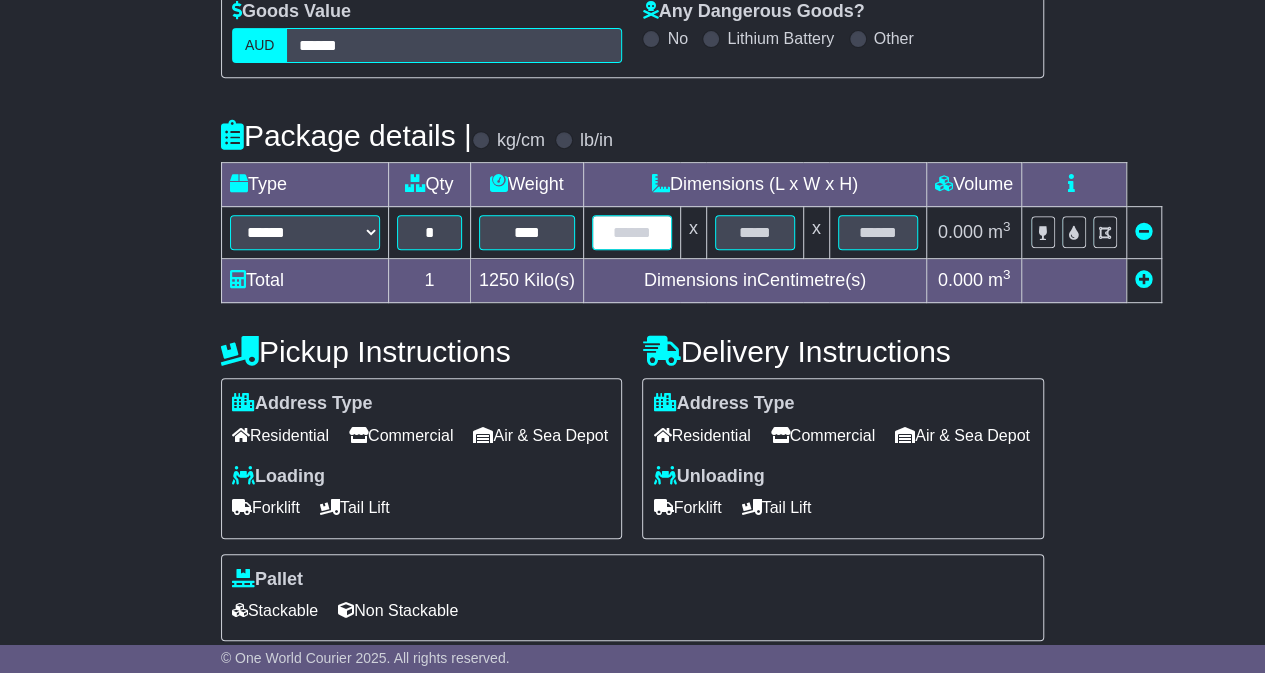 click at bounding box center [632, 232] 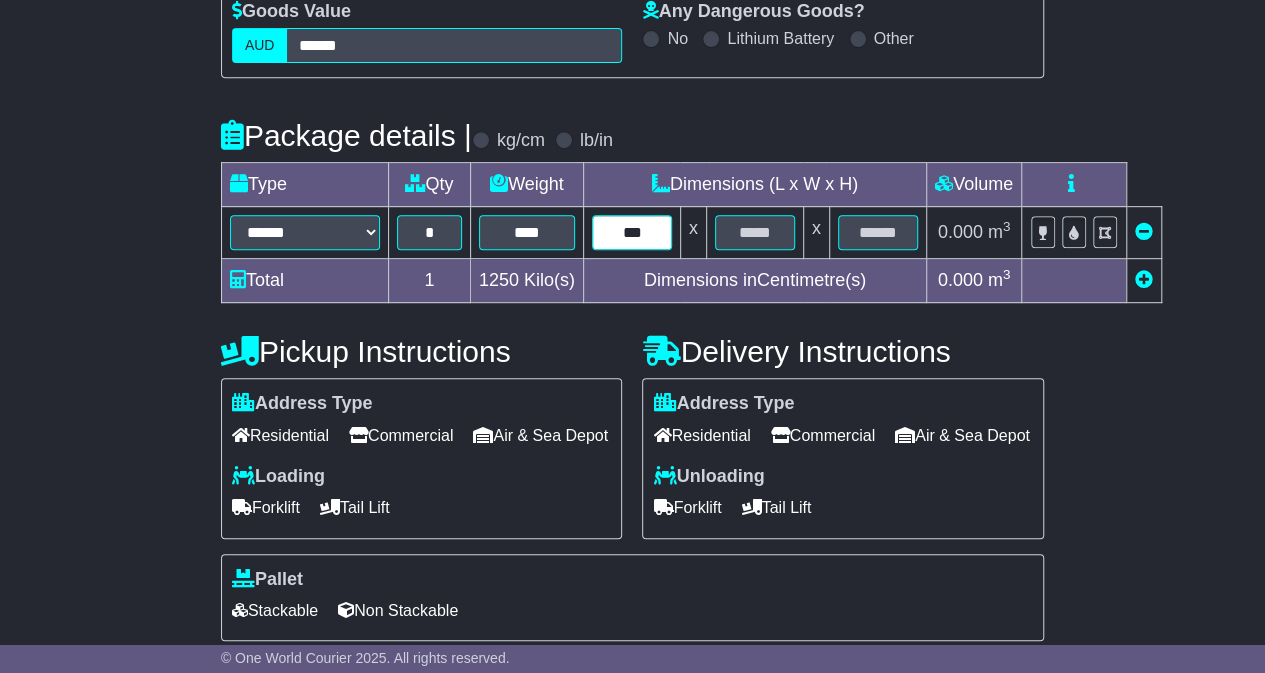 type on "***" 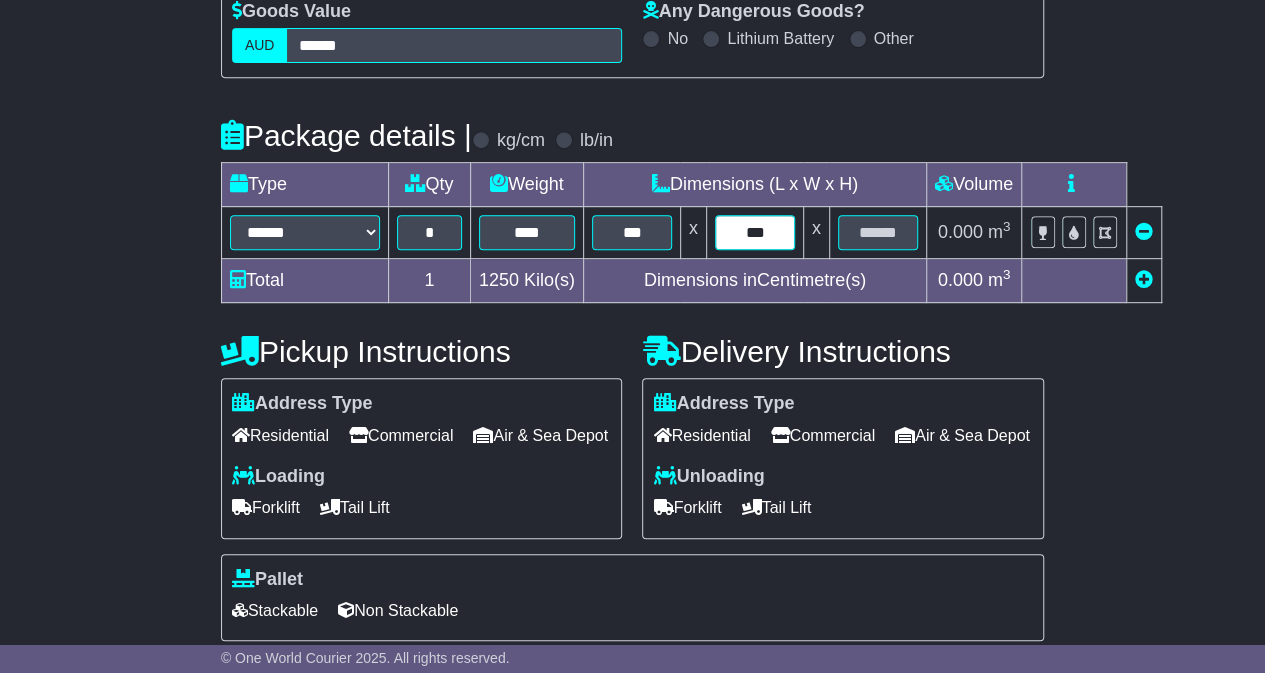 type on "***" 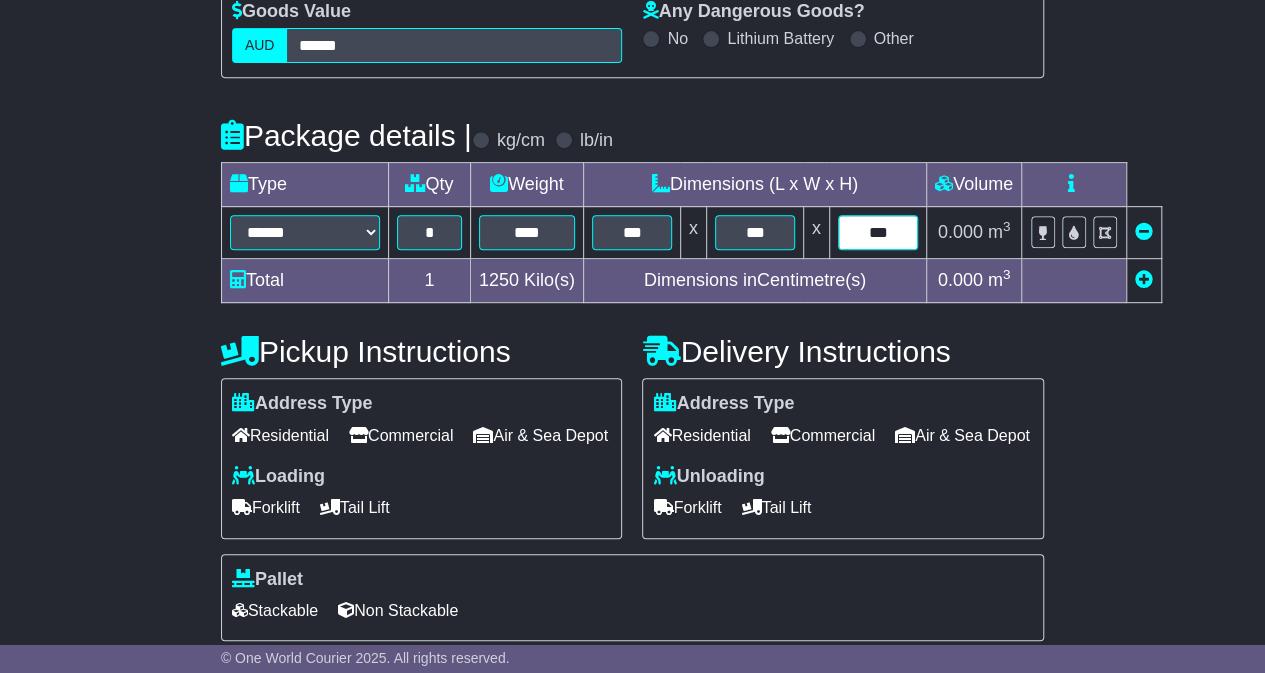 type on "***" 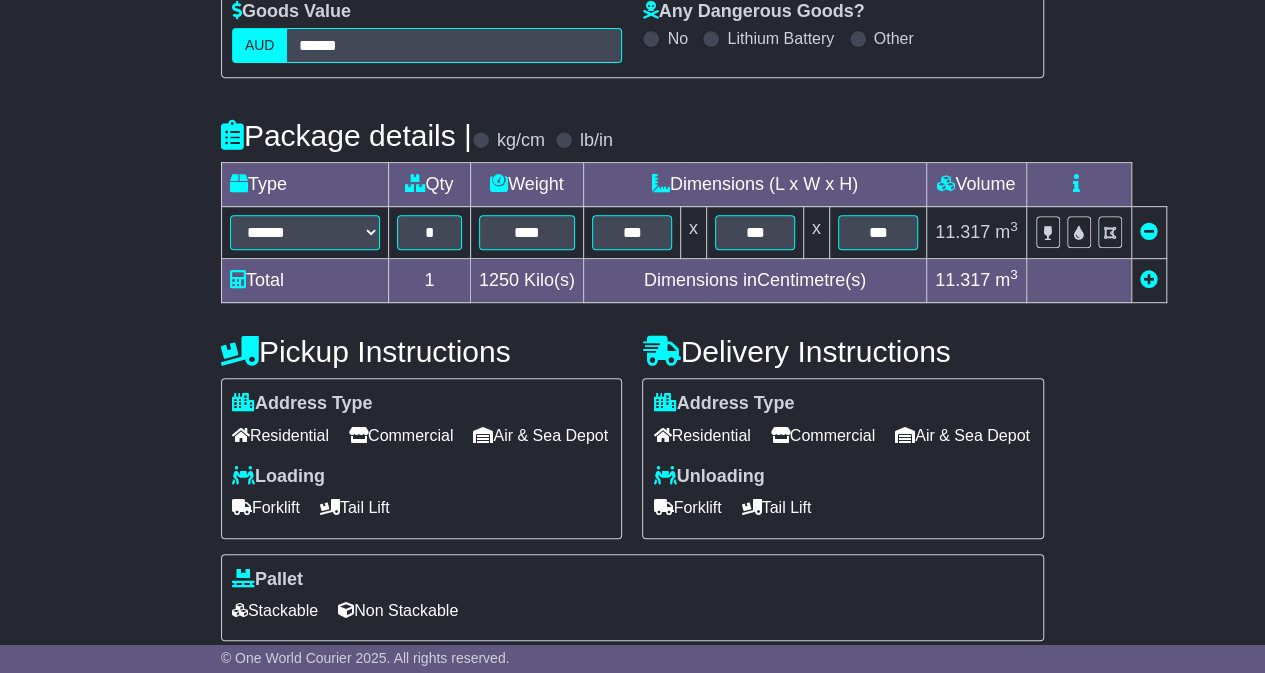 click on "Residential
Commercial
Air & Sea Depot" at bounding box center (843, 435) 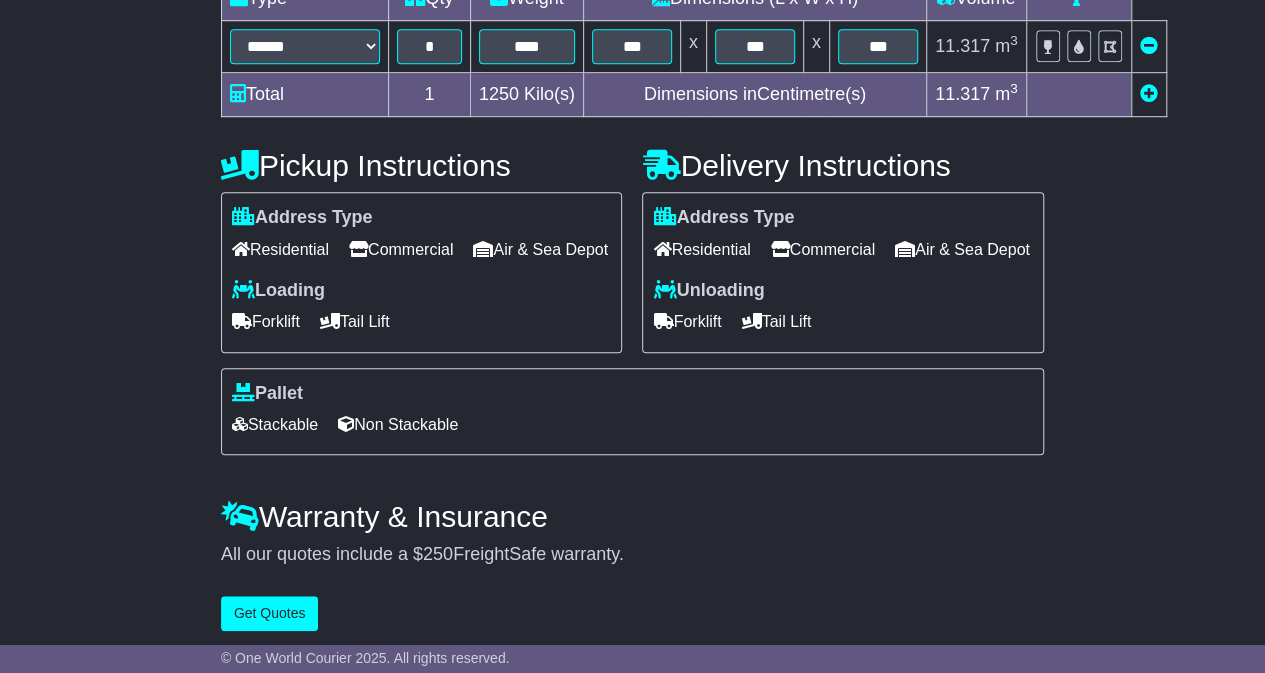 scroll, scrollTop: 600, scrollLeft: 0, axis: vertical 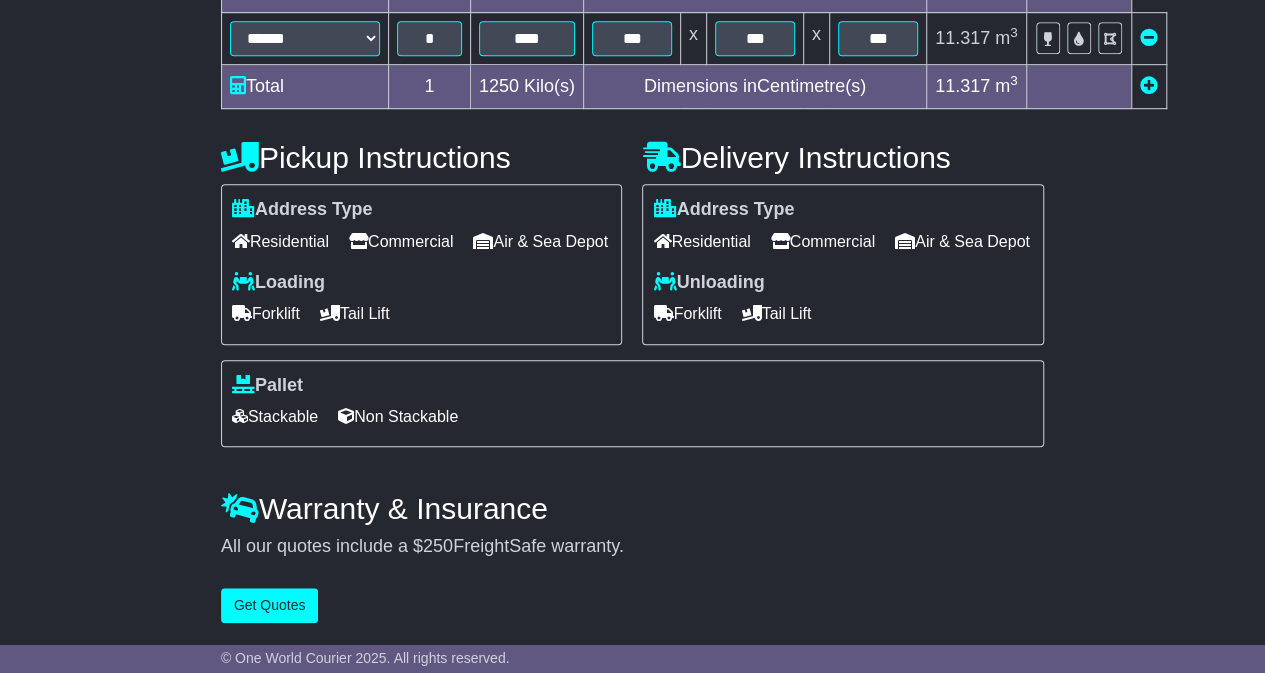 click on "Forklift" at bounding box center [266, 313] 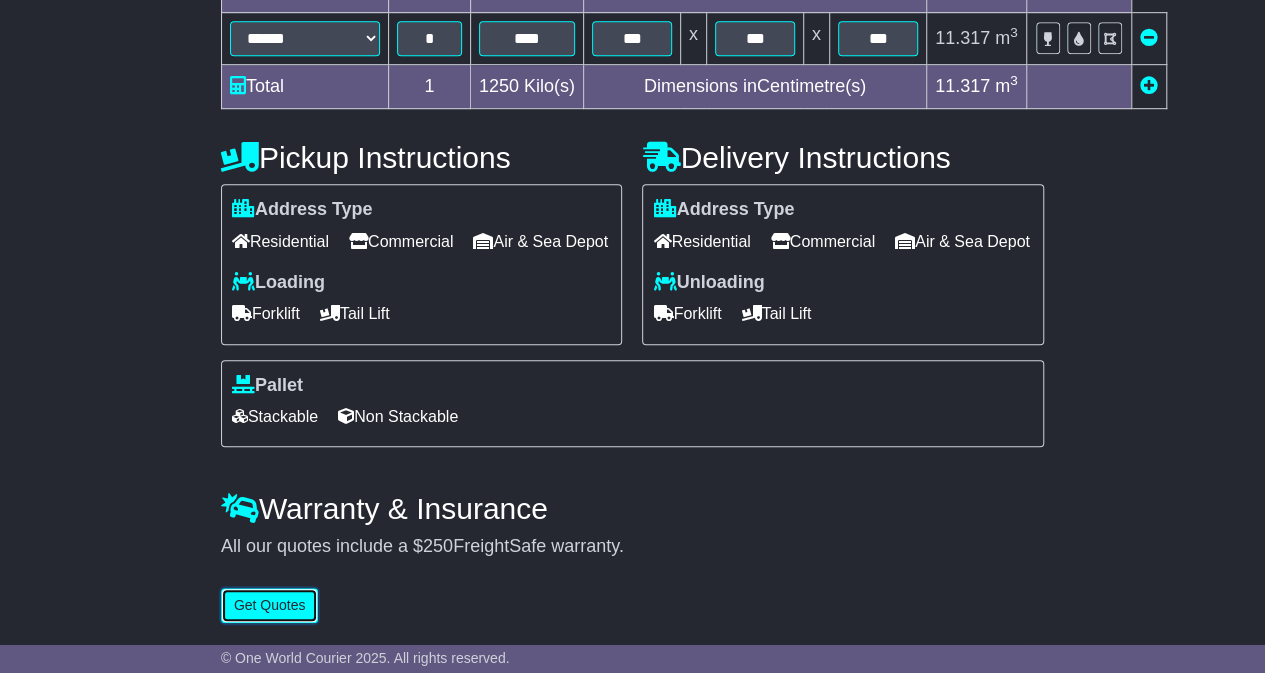 click on "Get Quotes" at bounding box center (270, 605) 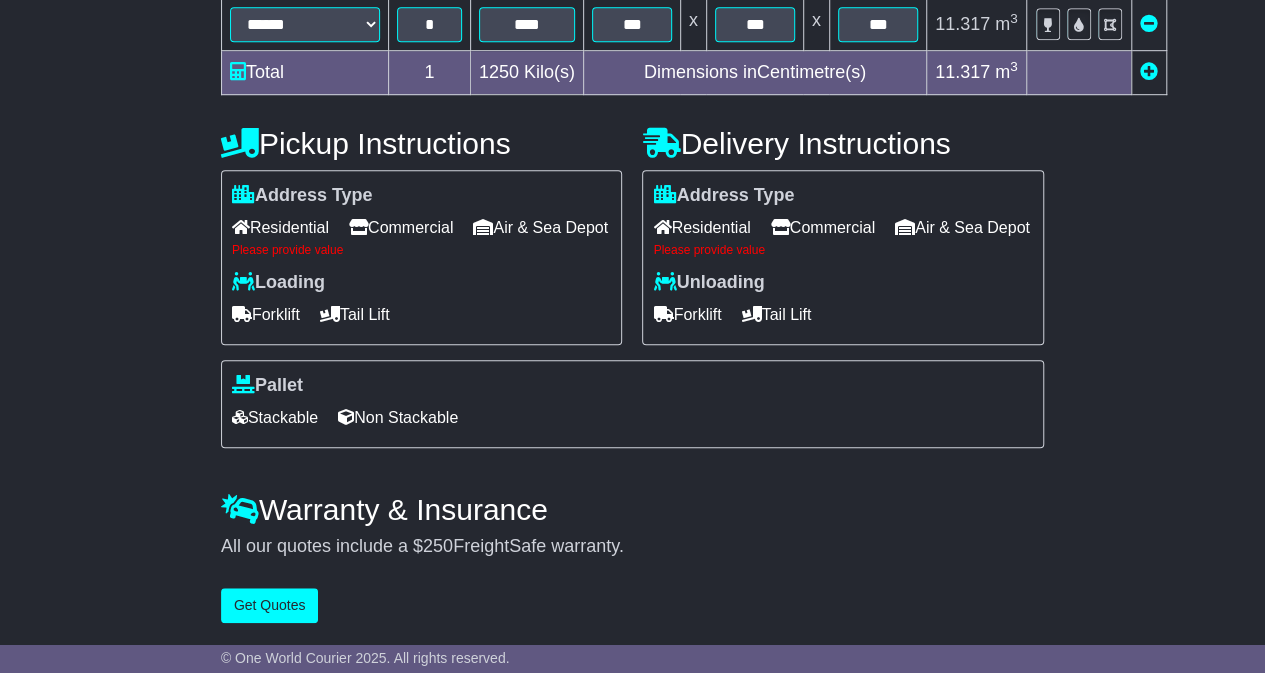 click on "Commercial" at bounding box center [401, 227] 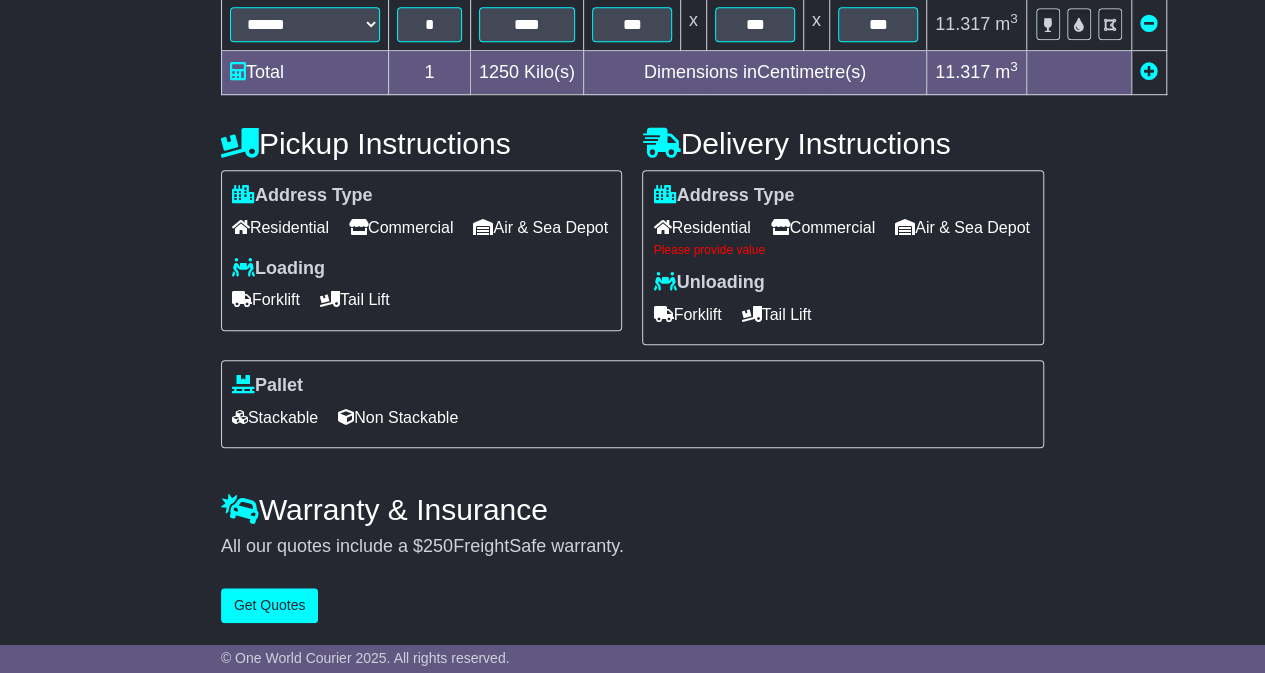 click on "Commercial" at bounding box center (823, 227) 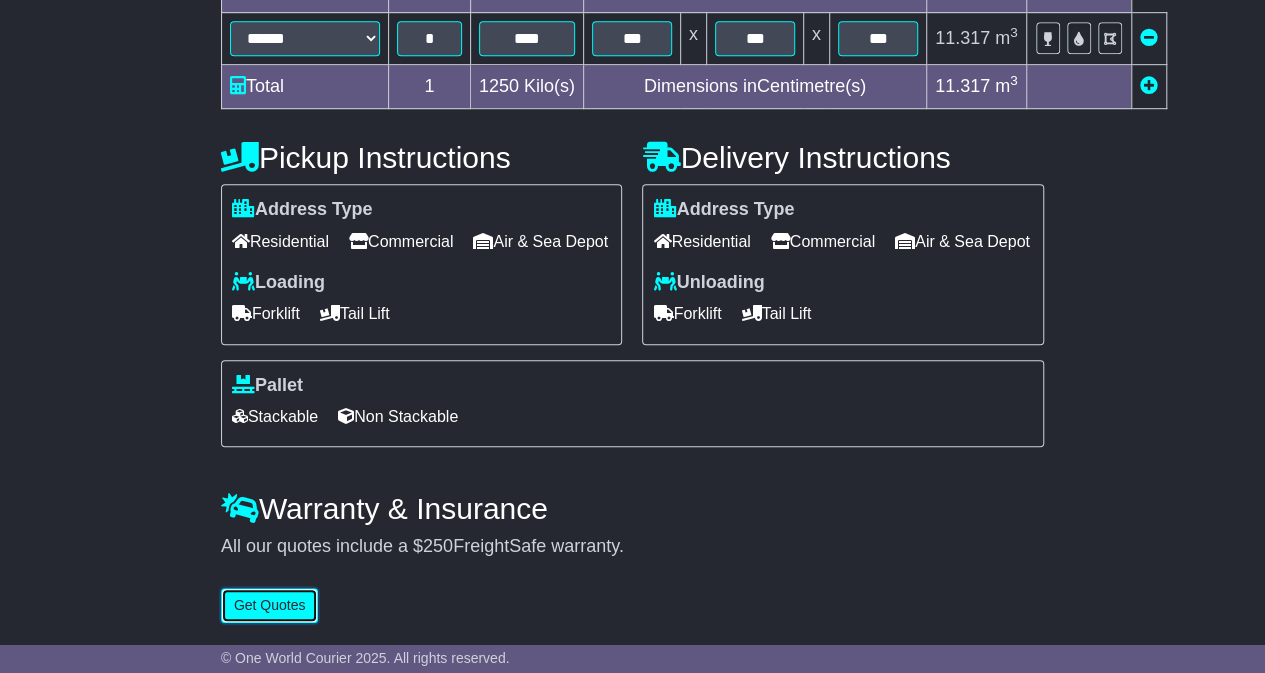 click on "Get Quotes" at bounding box center (270, 605) 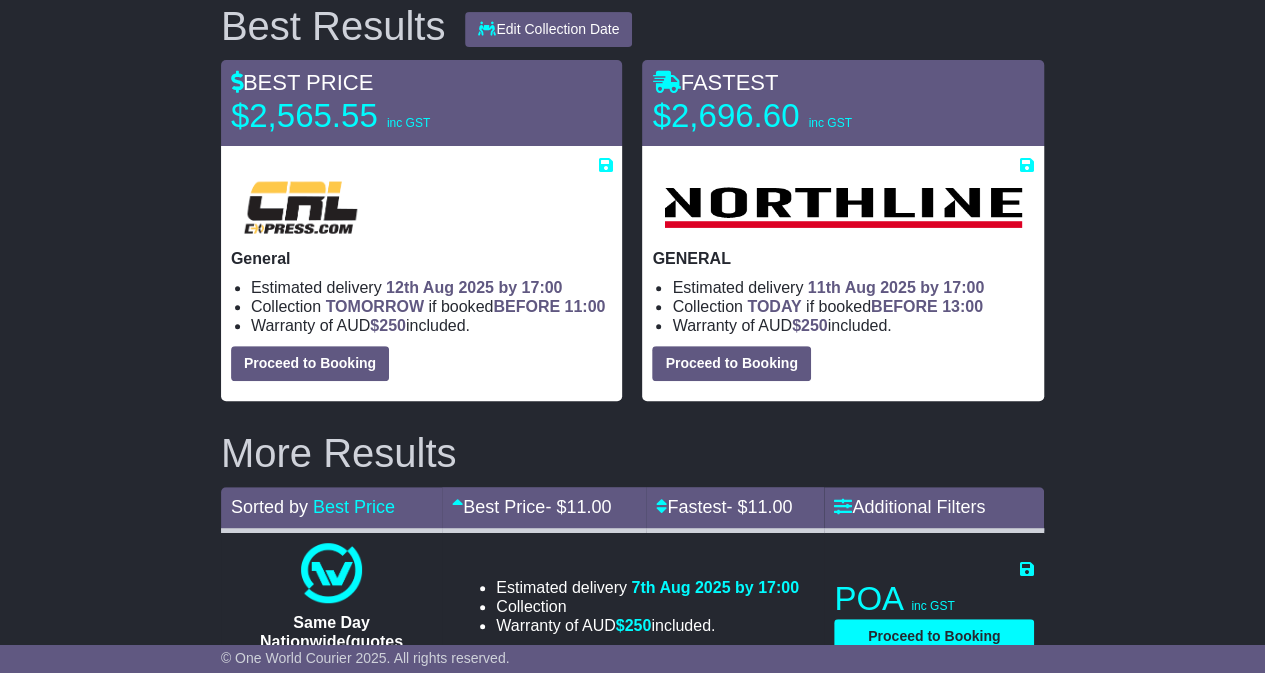 scroll, scrollTop: 0, scrollLeft: 0, axis: both 